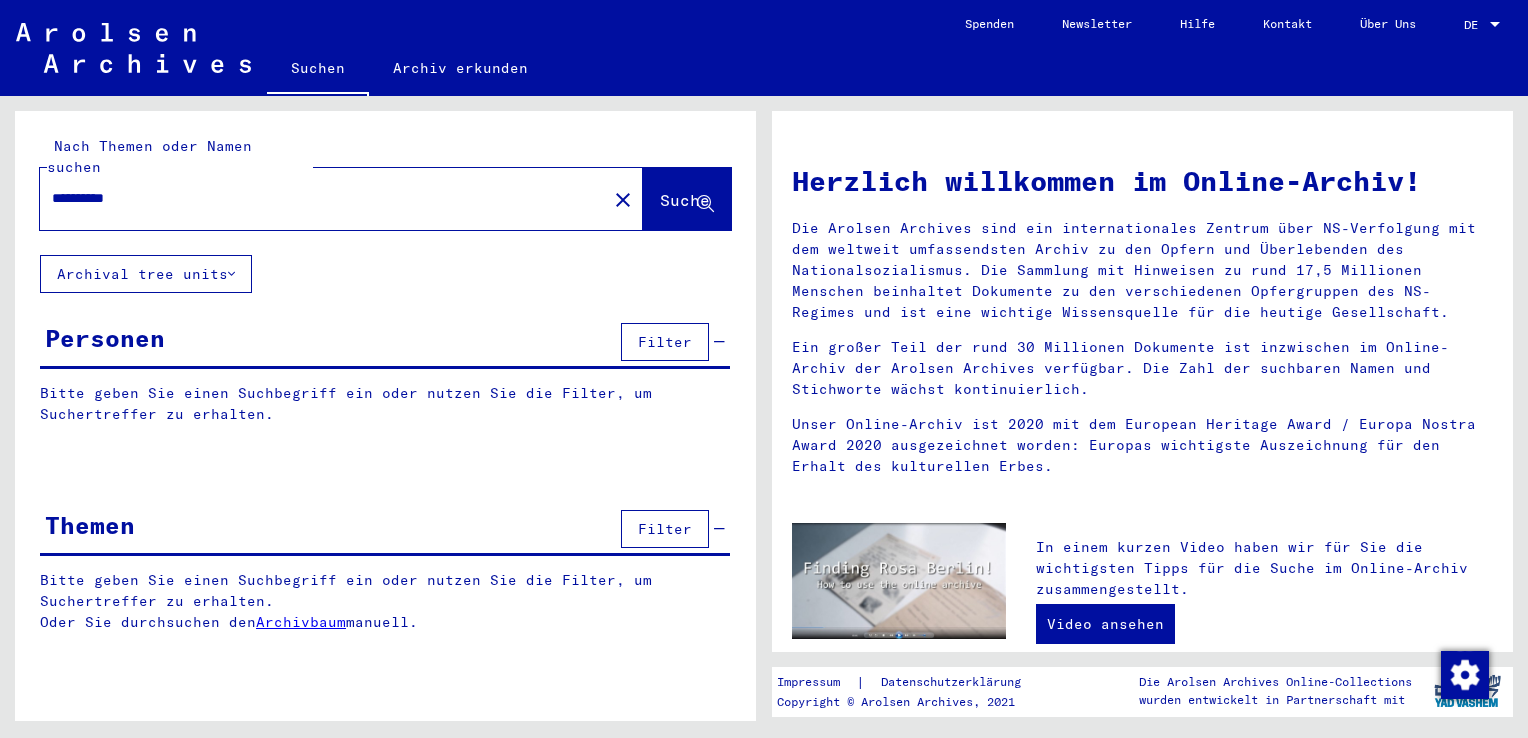 scroll, scrollTop: 0, scrollLeft: 0, axis: both 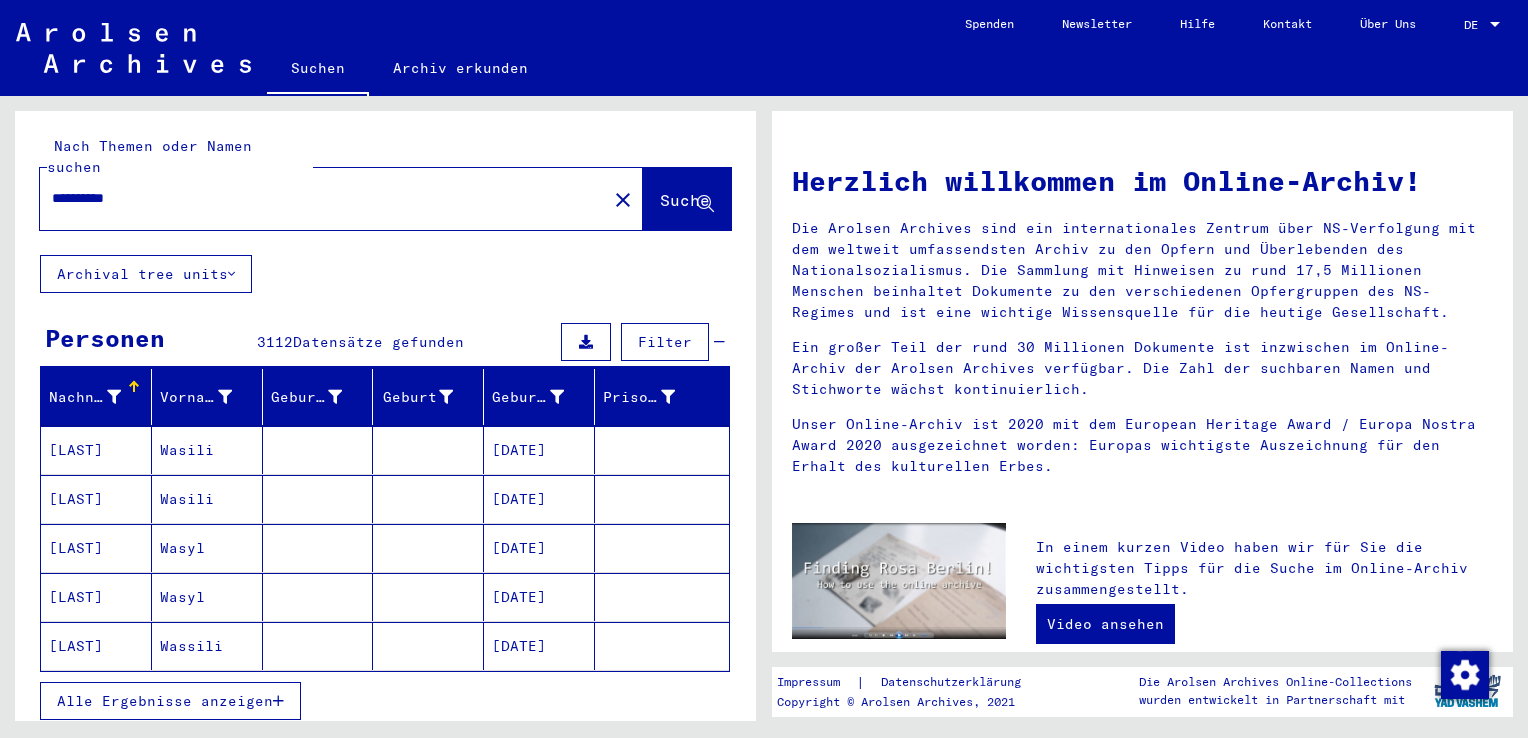 click on "Alle Ergebnisse anzeigen" at bounding box center (165, 701) 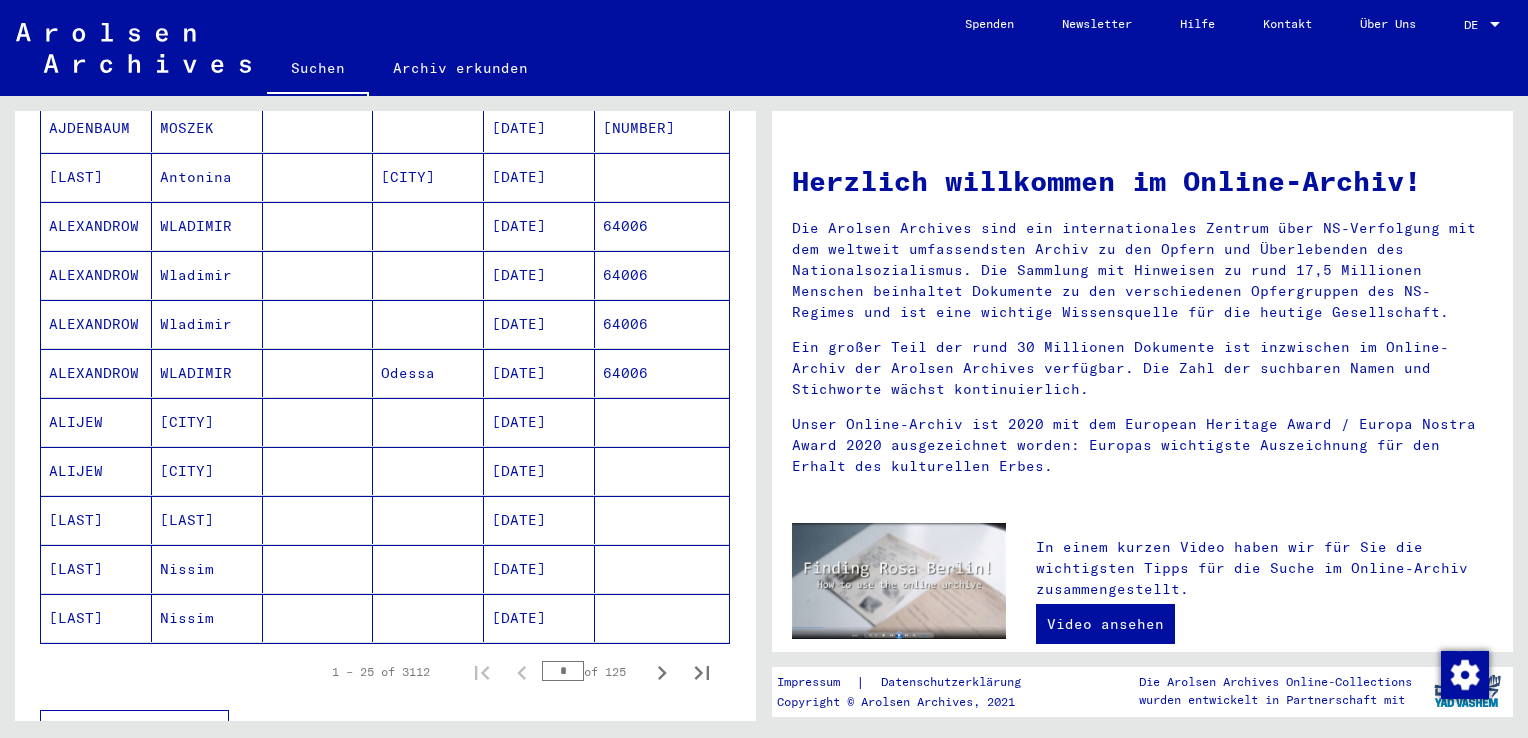 scroll, scrollTop: 1000, scrollLeft: 0, axis: vertical 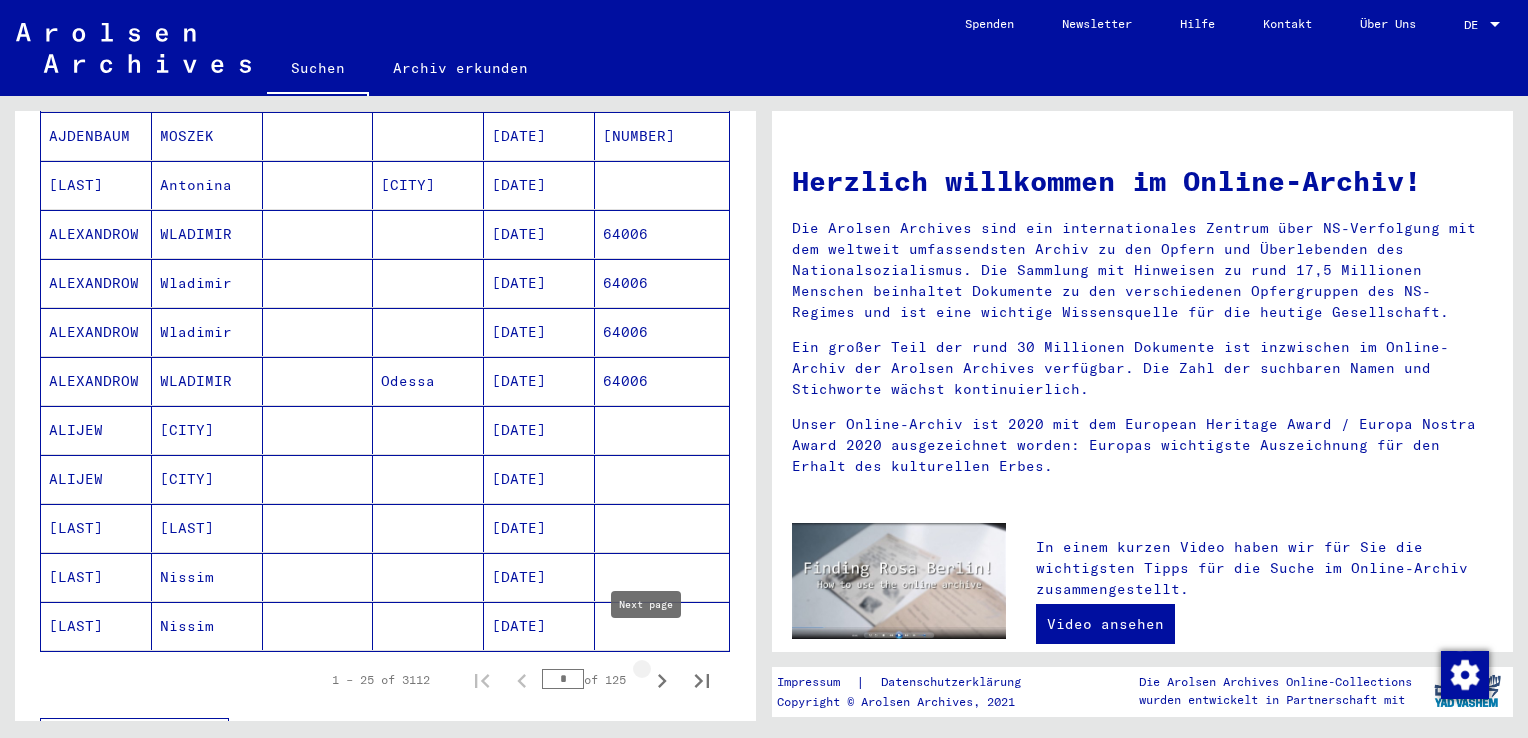 click 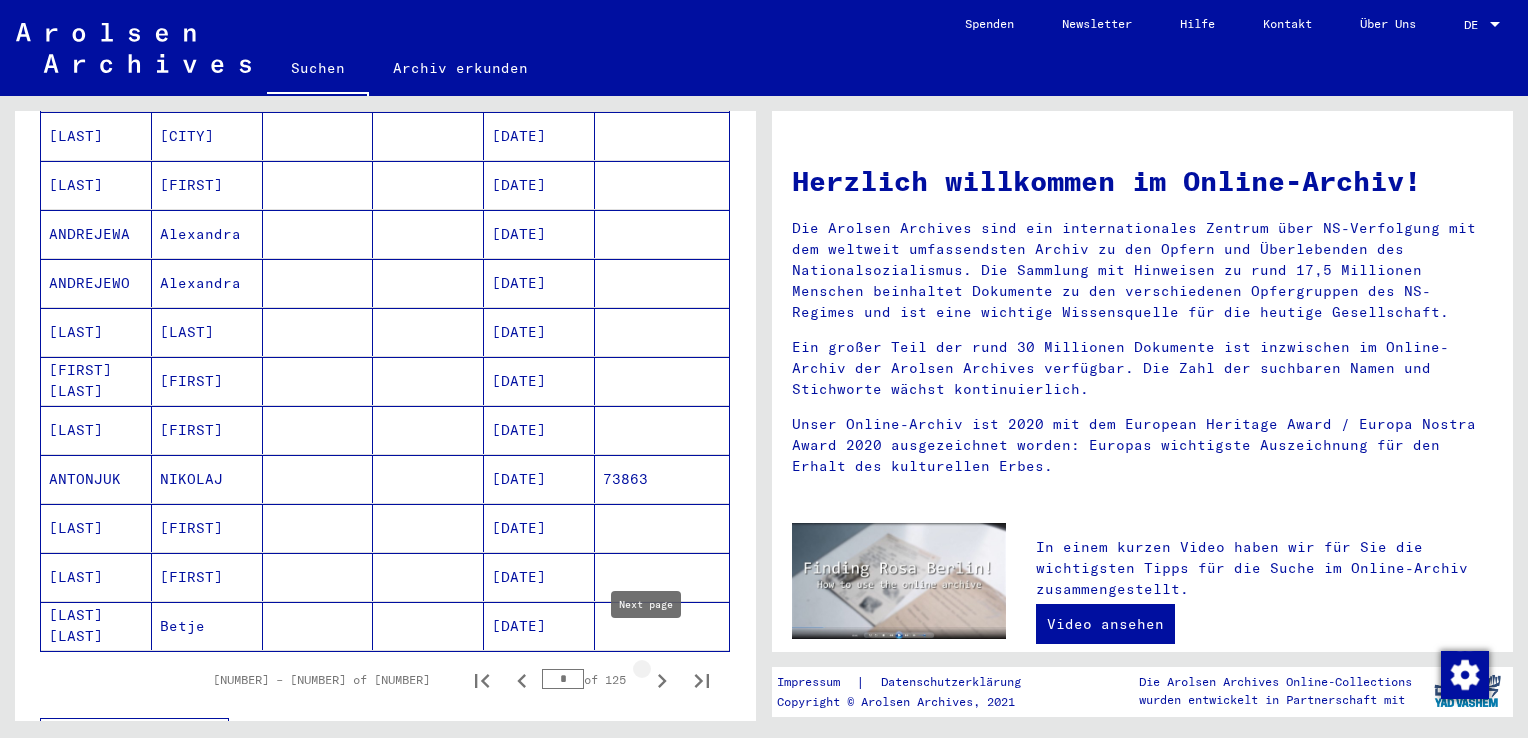 click 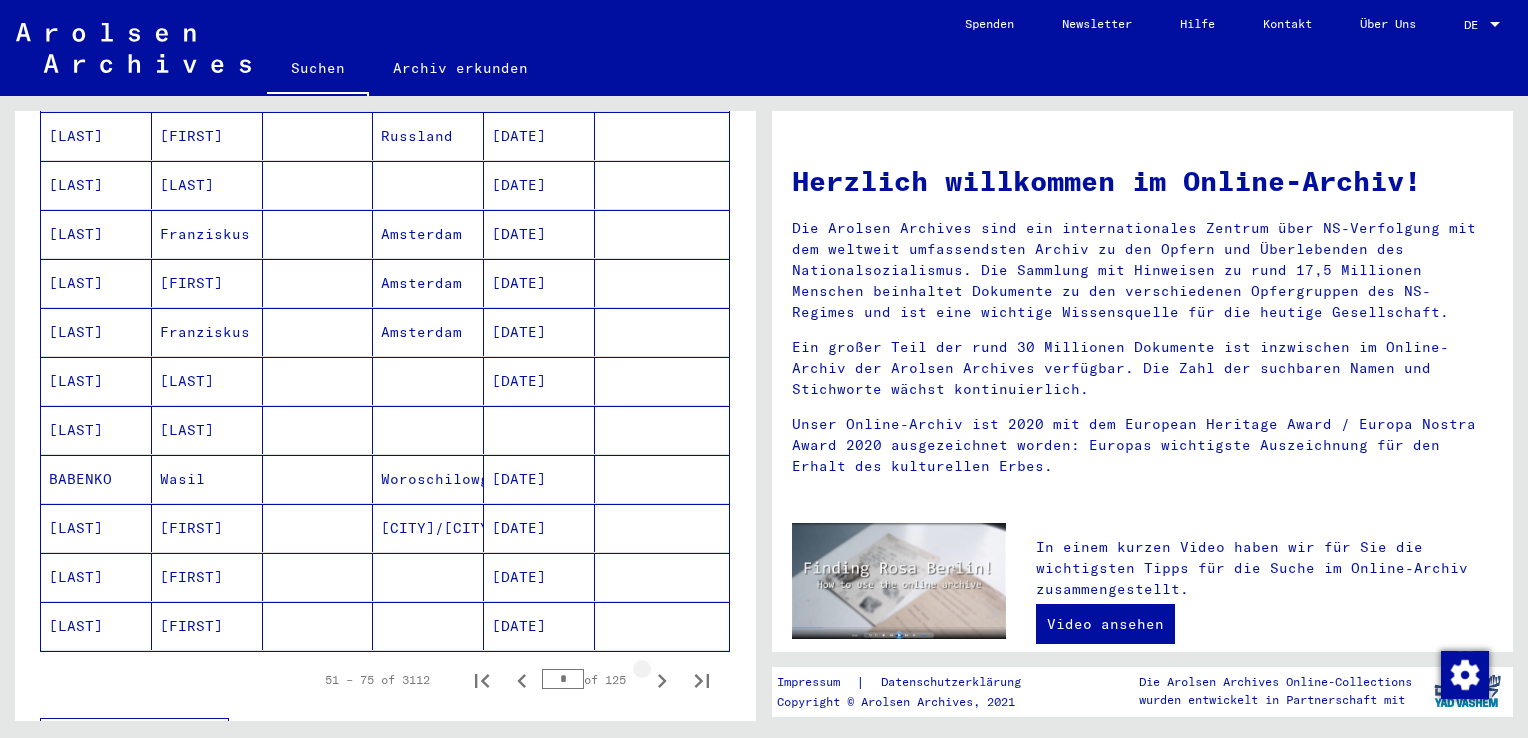 click 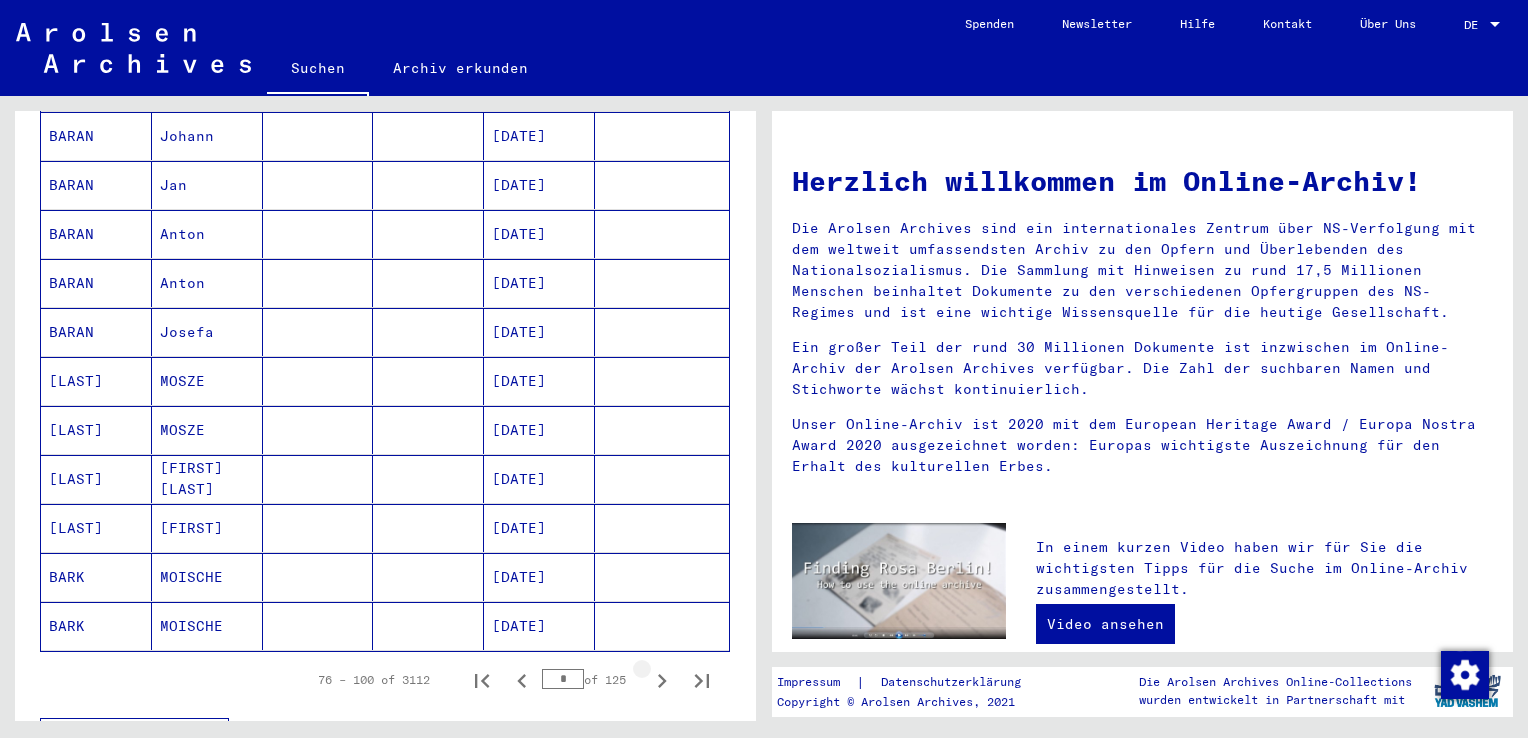 click 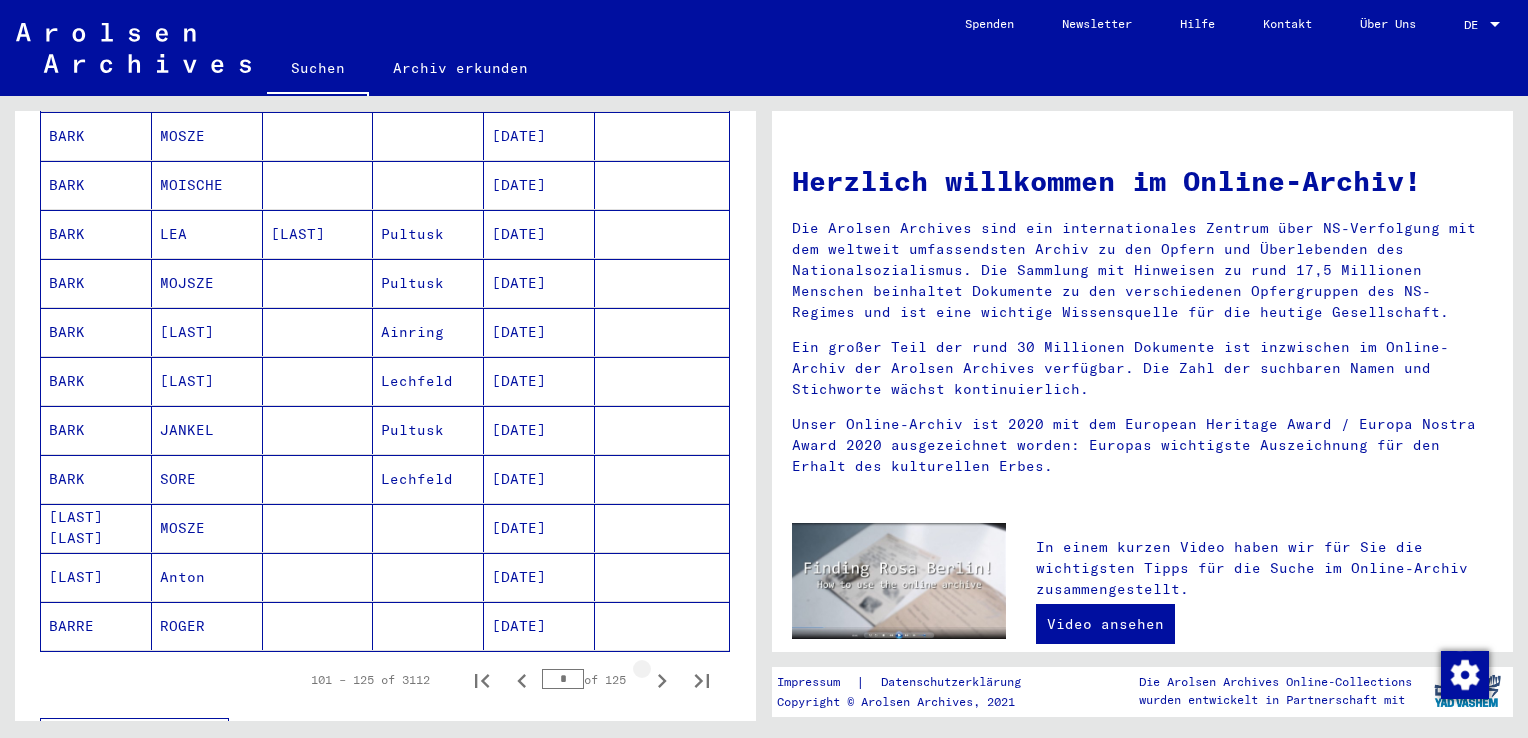 click 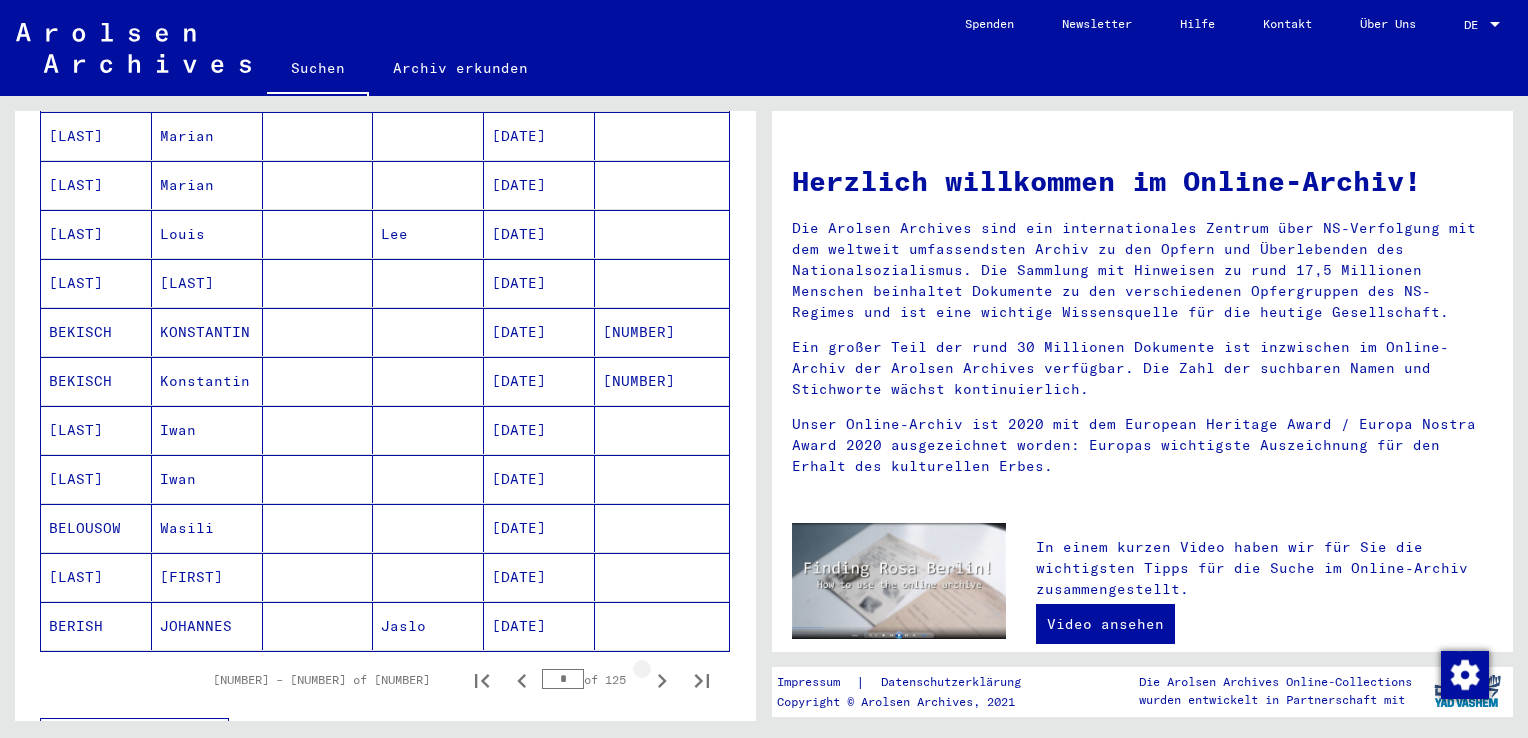 click 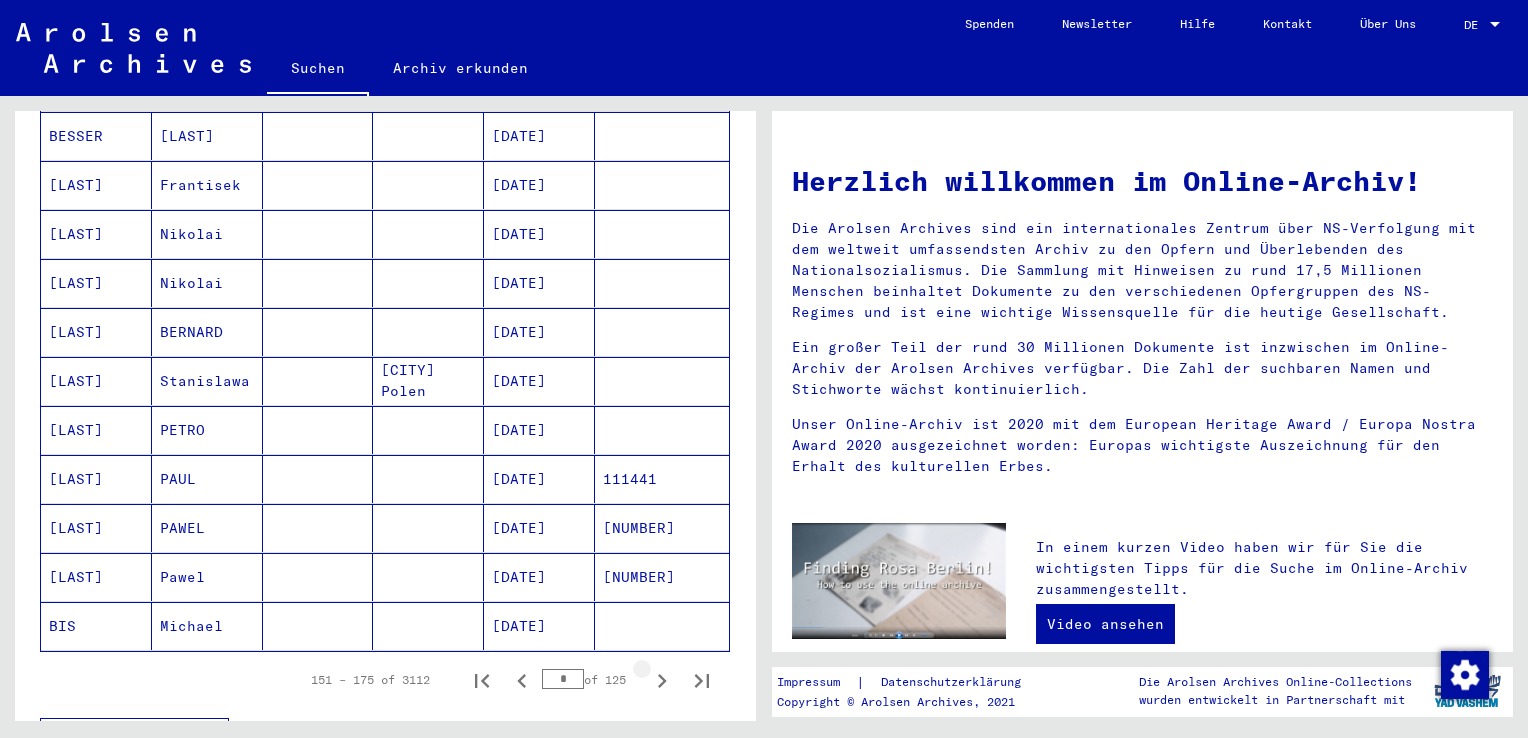 click 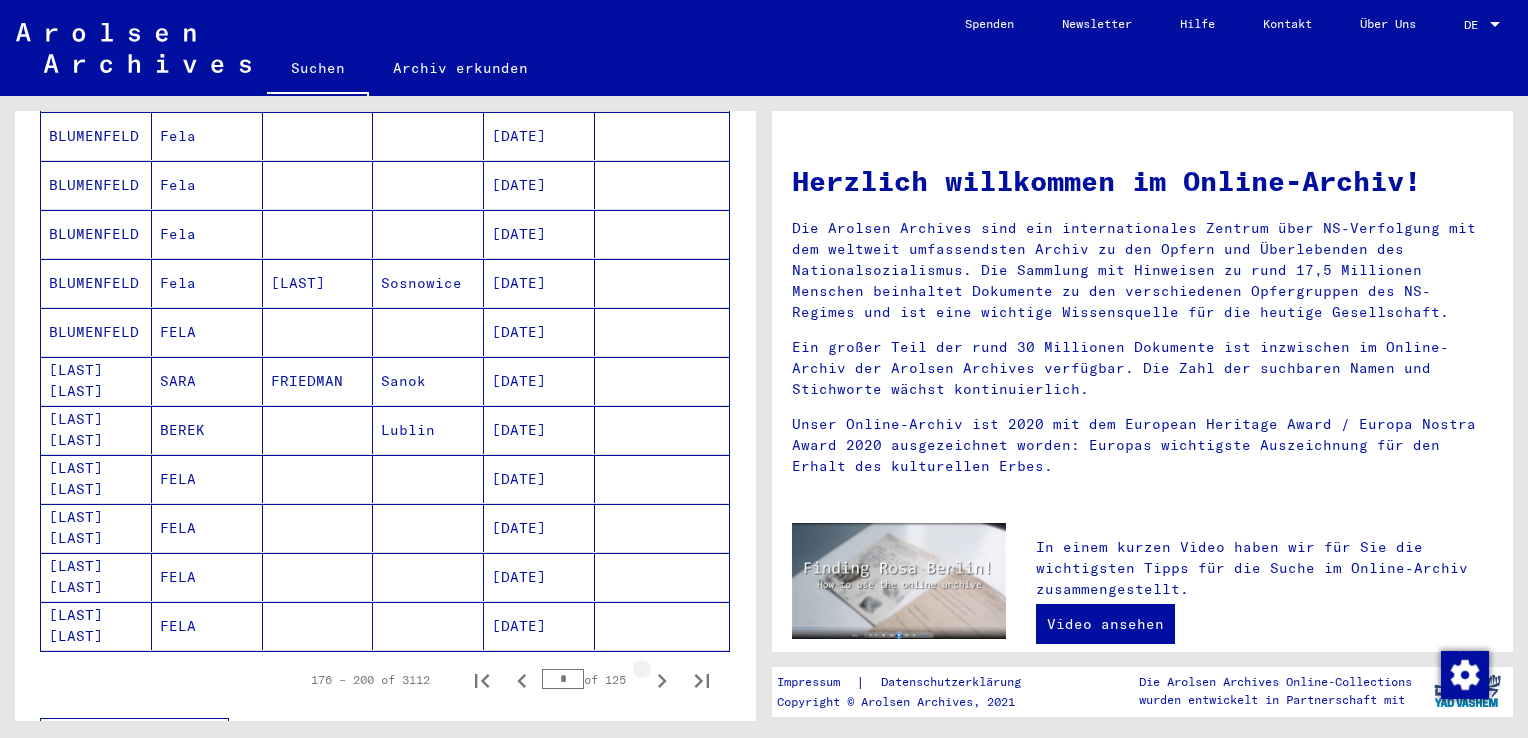 click 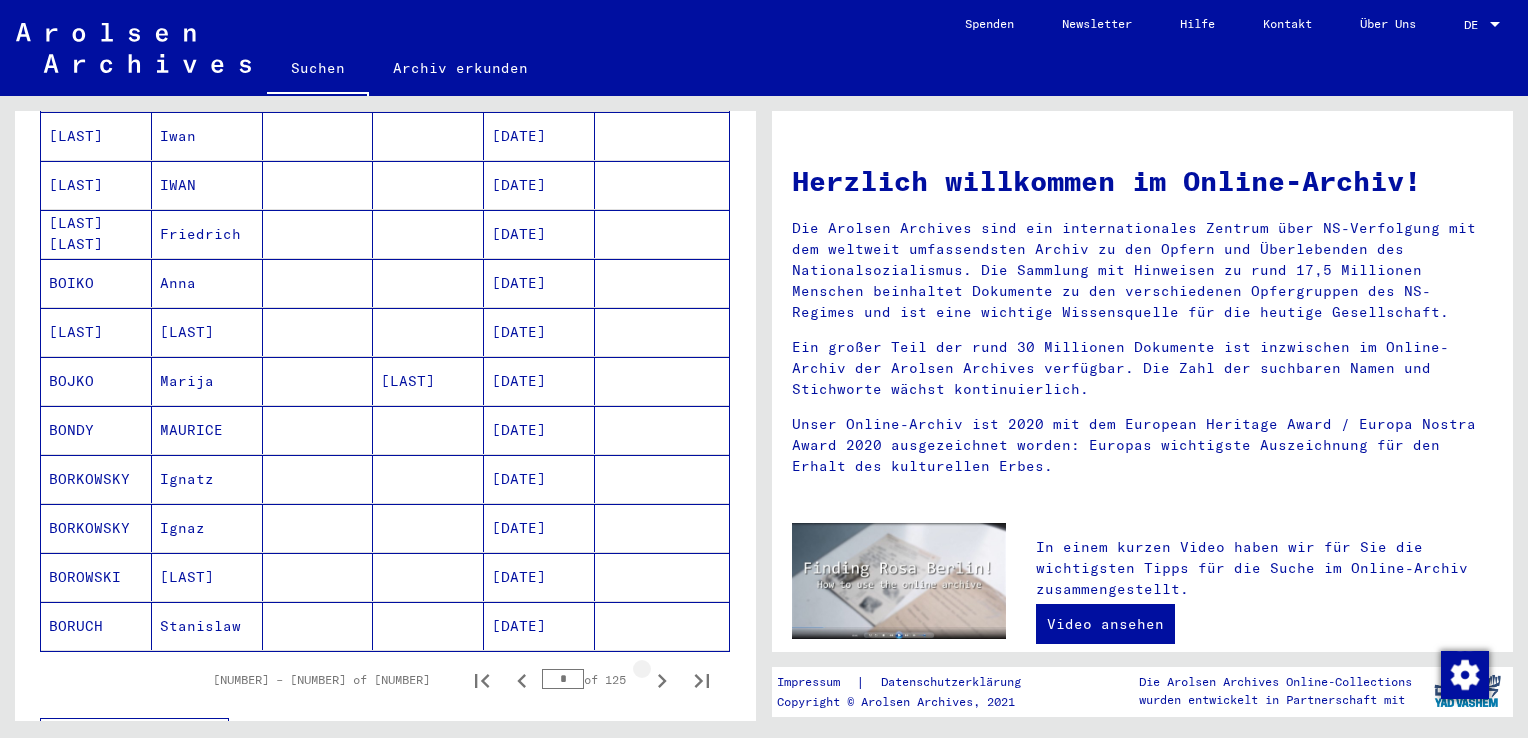 click 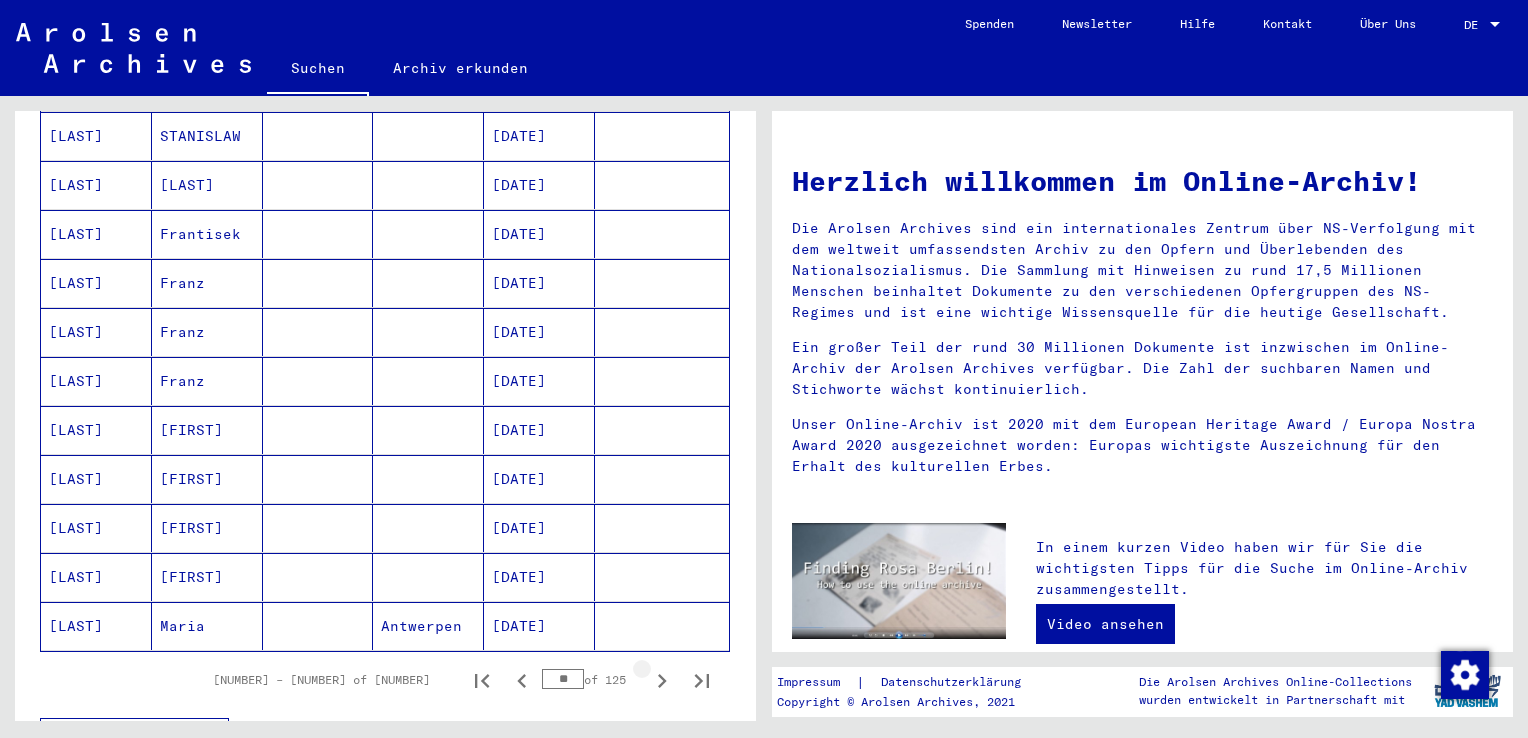 click 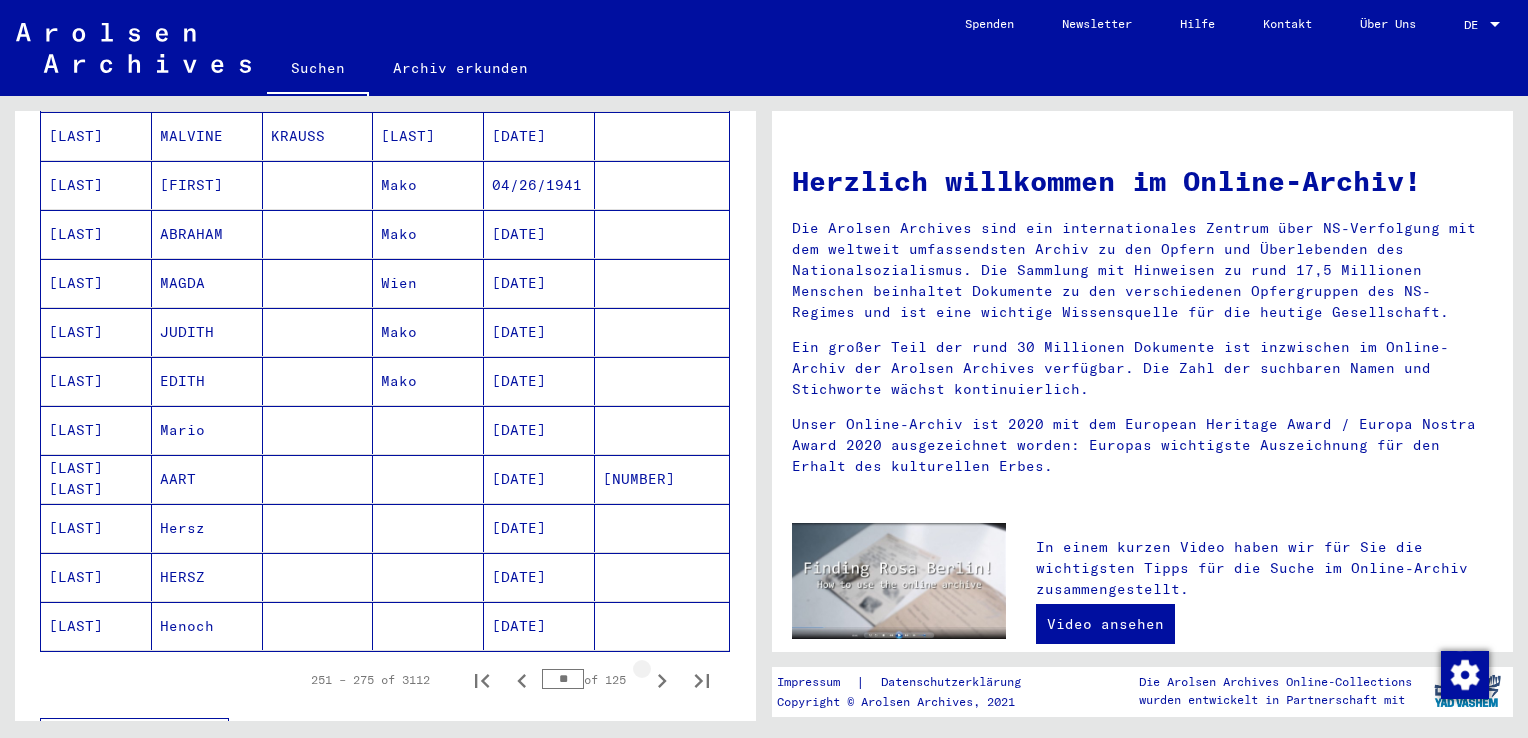 click 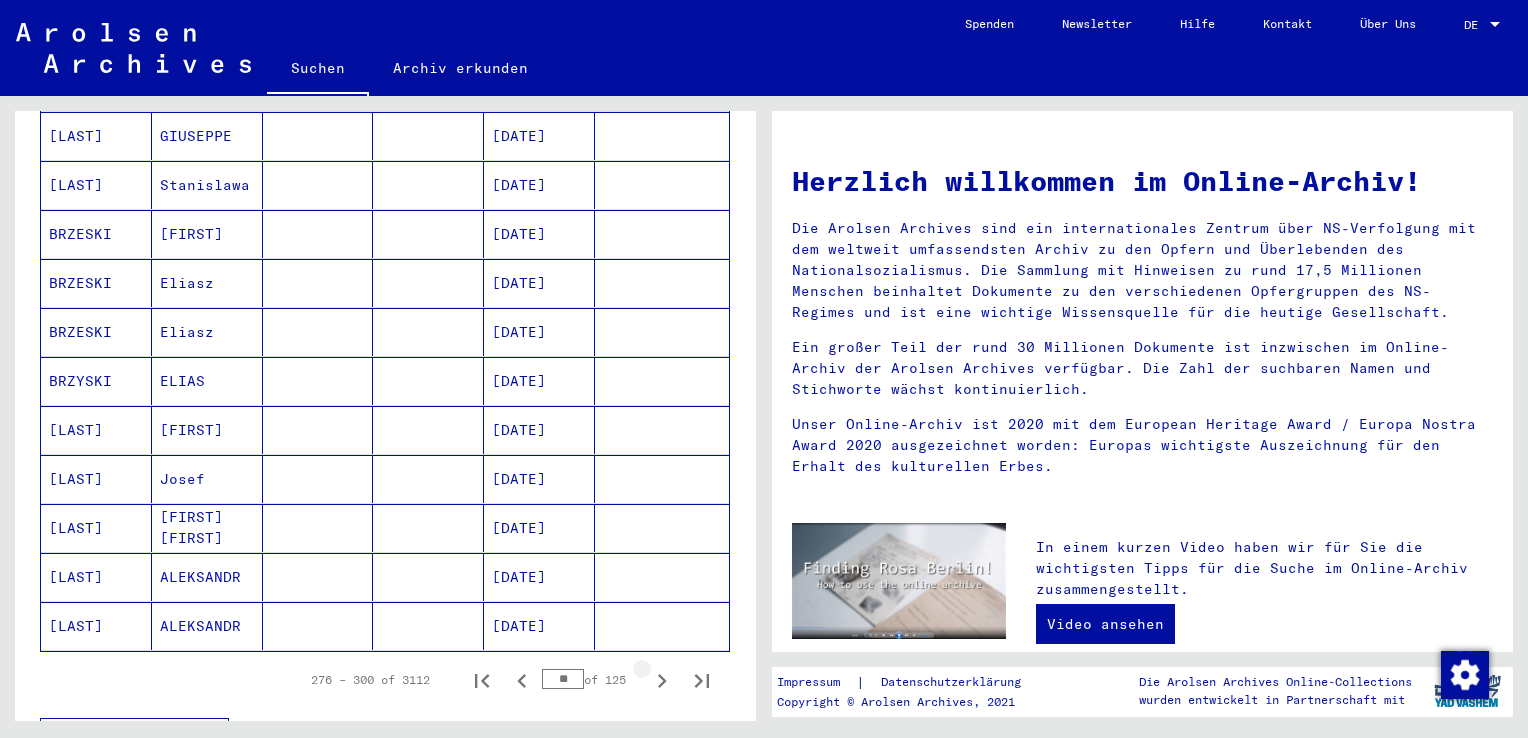 click 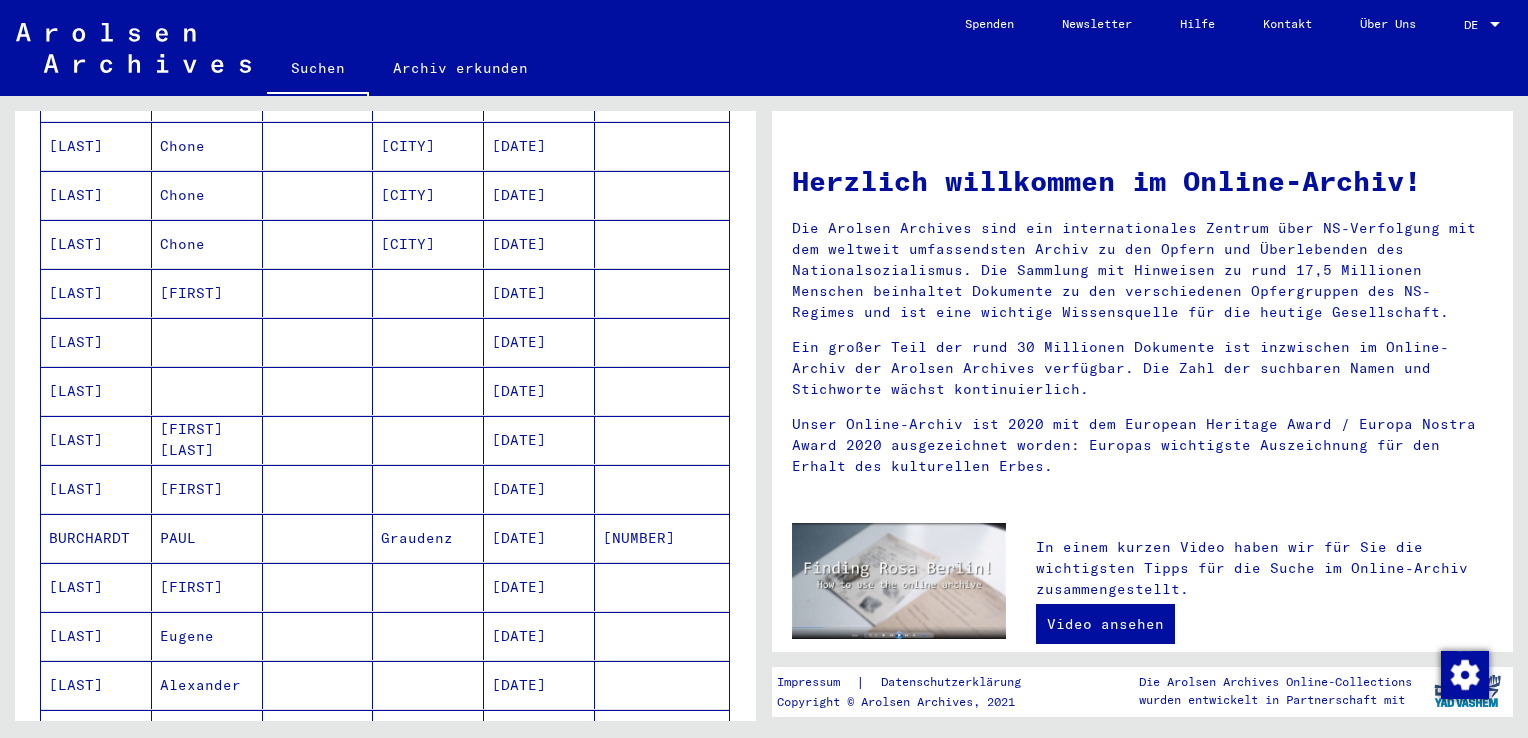 scroll, scrollTop: 100, scrollLeft: 0, axis: vertical 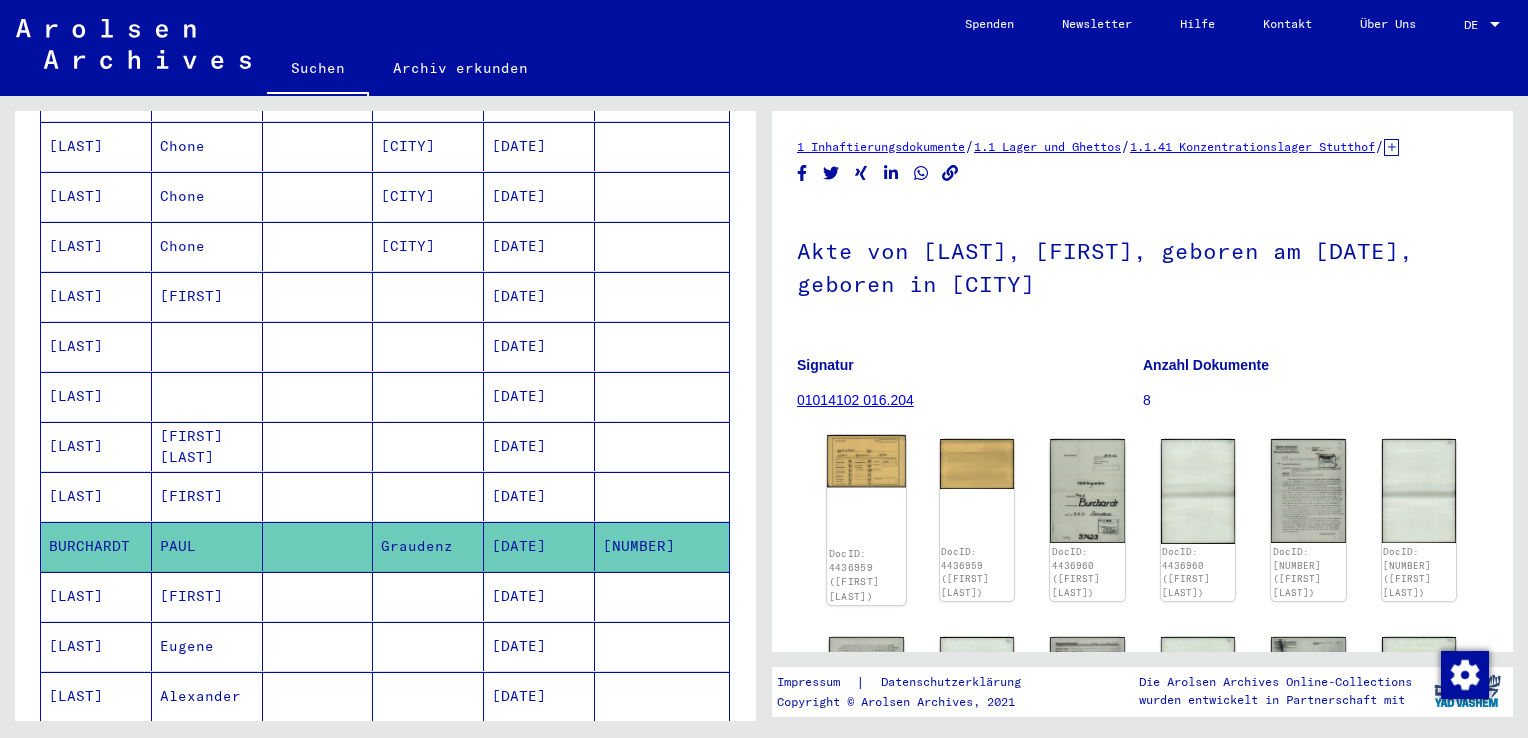 click 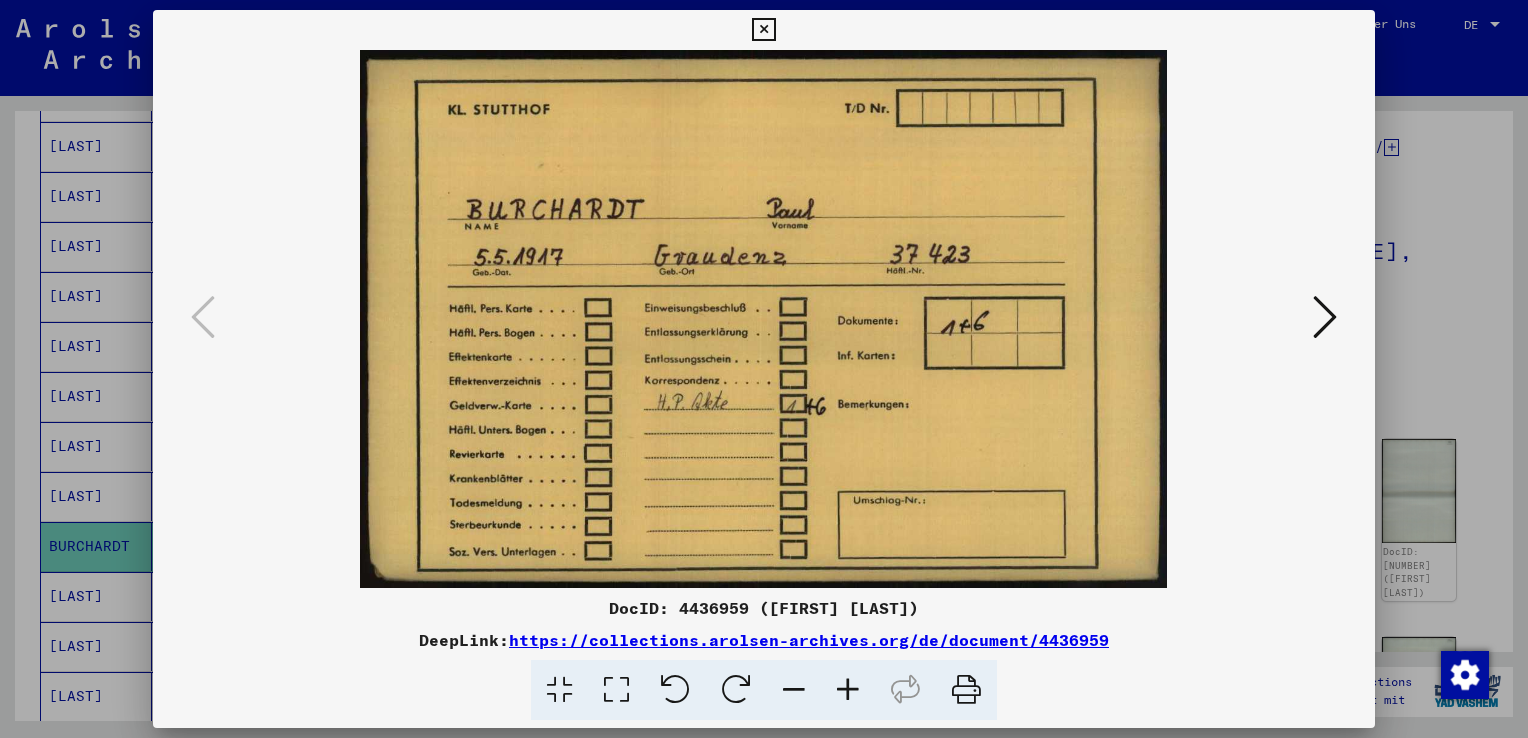 click at bounding box center [764, 319] 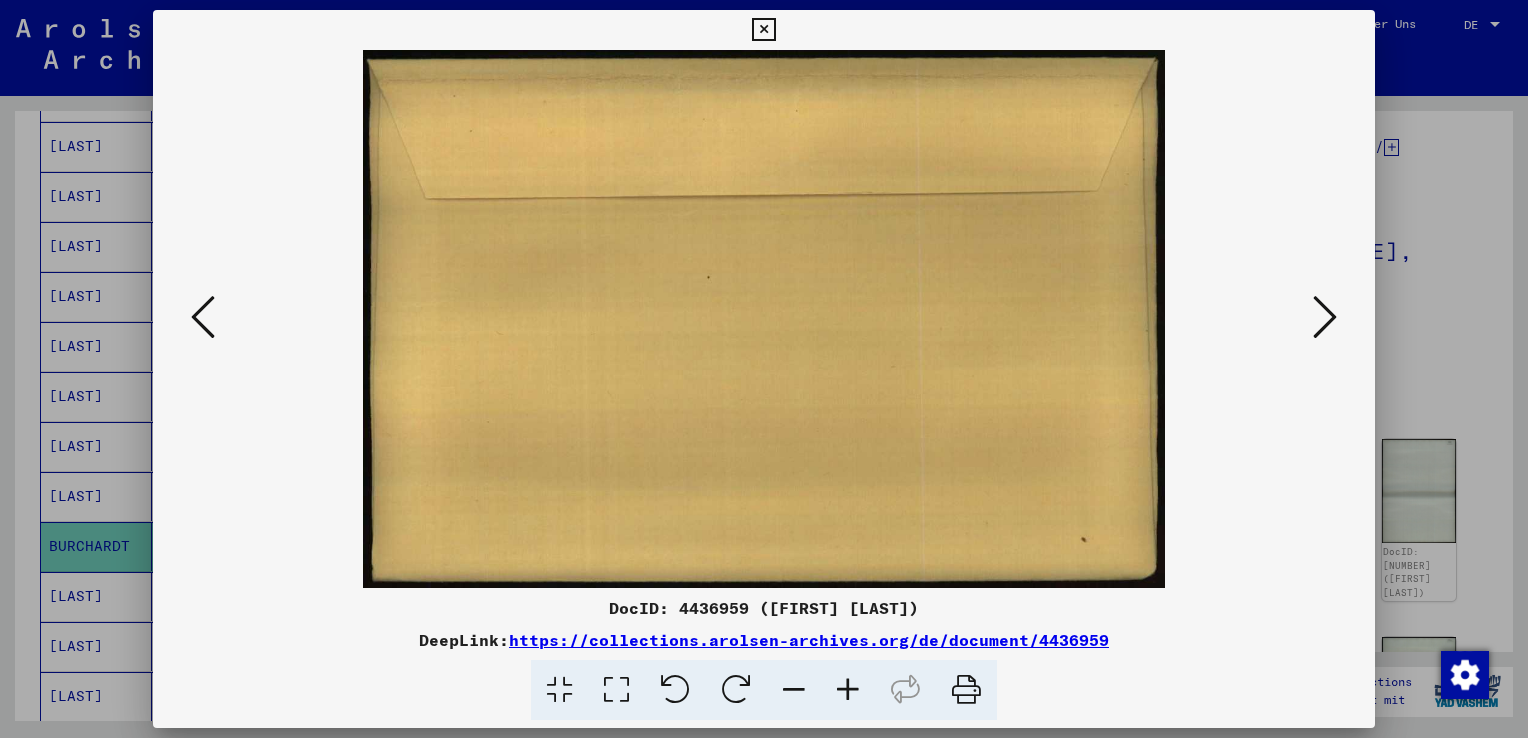 click at bounding box center [1325, 317] 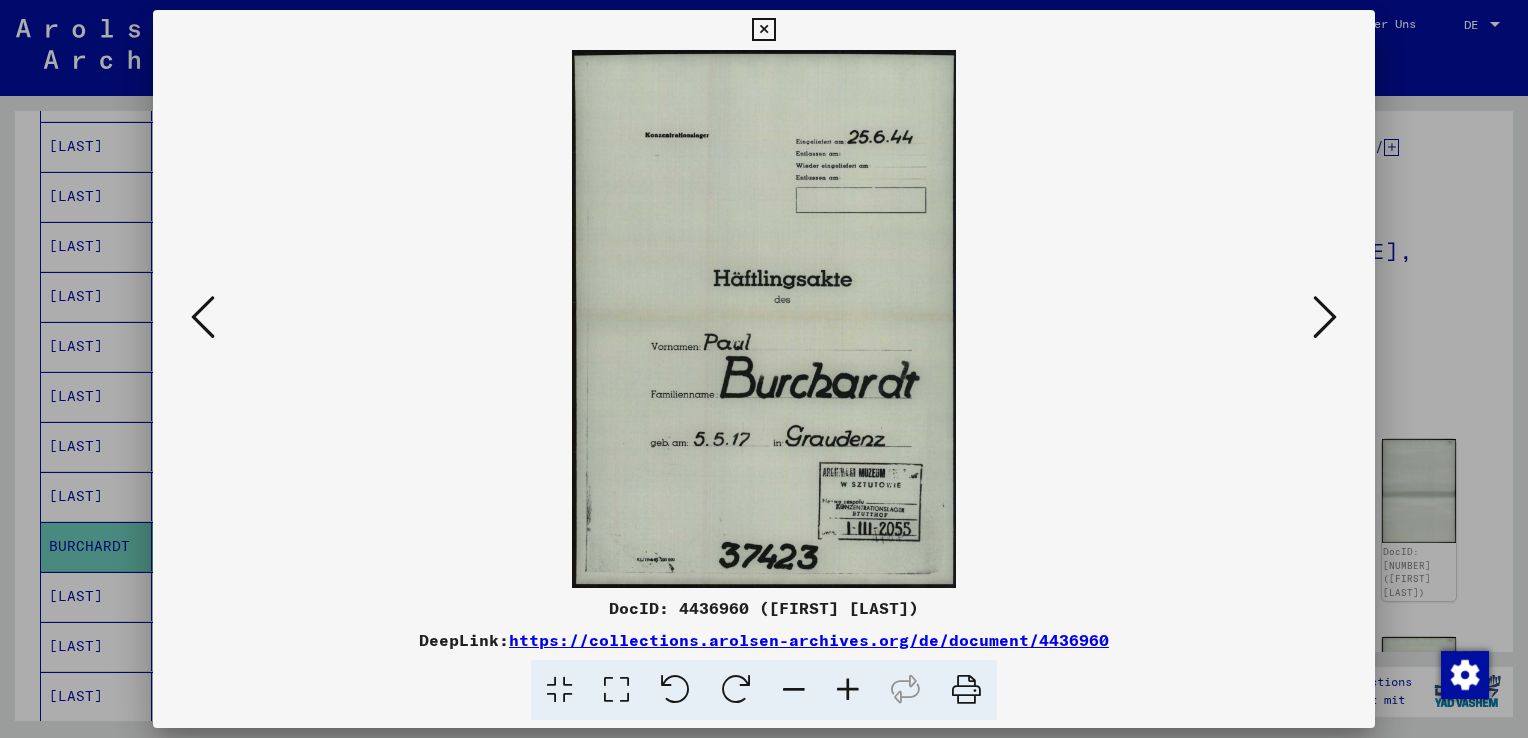 click at bounding box center (1325, 317) 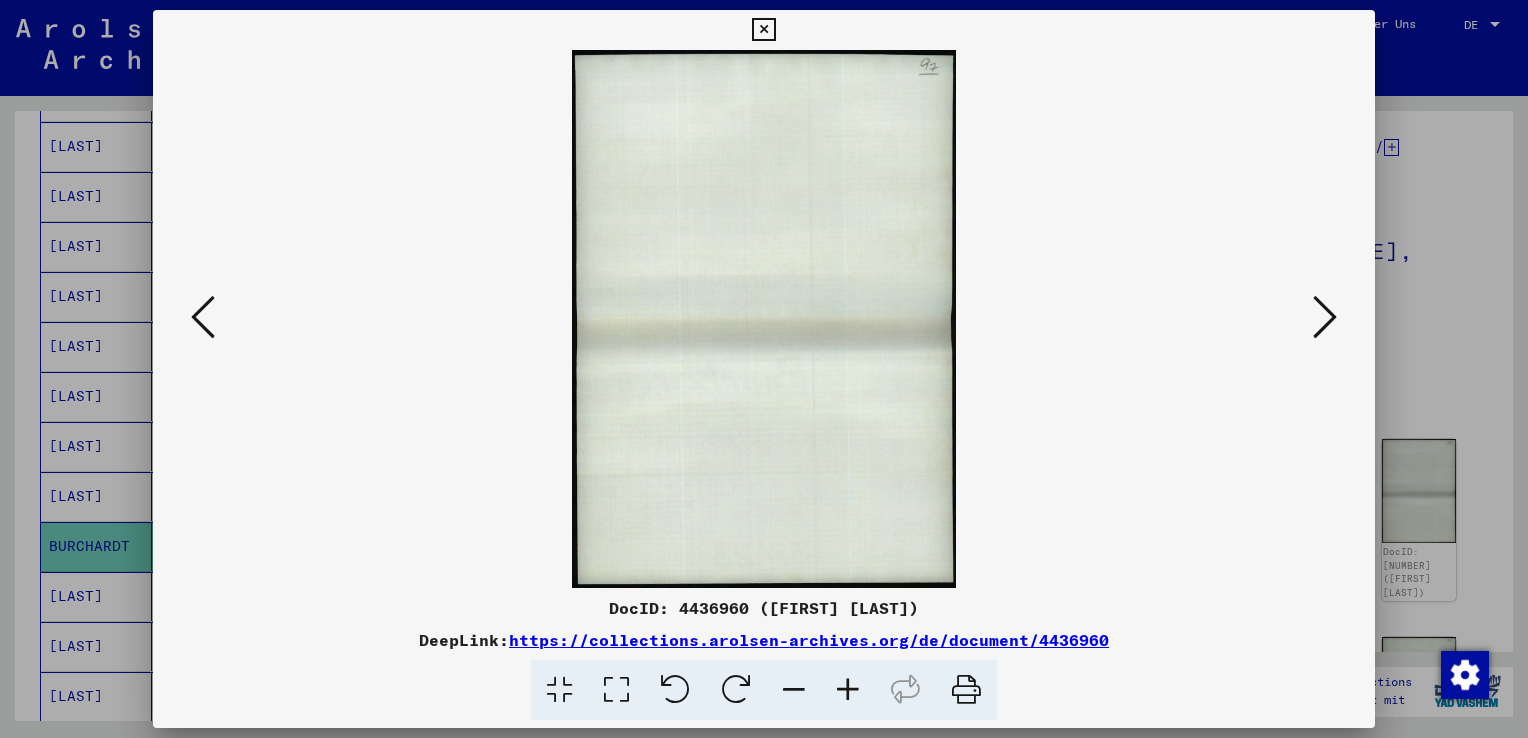 click at bounding box center [1325, 317] 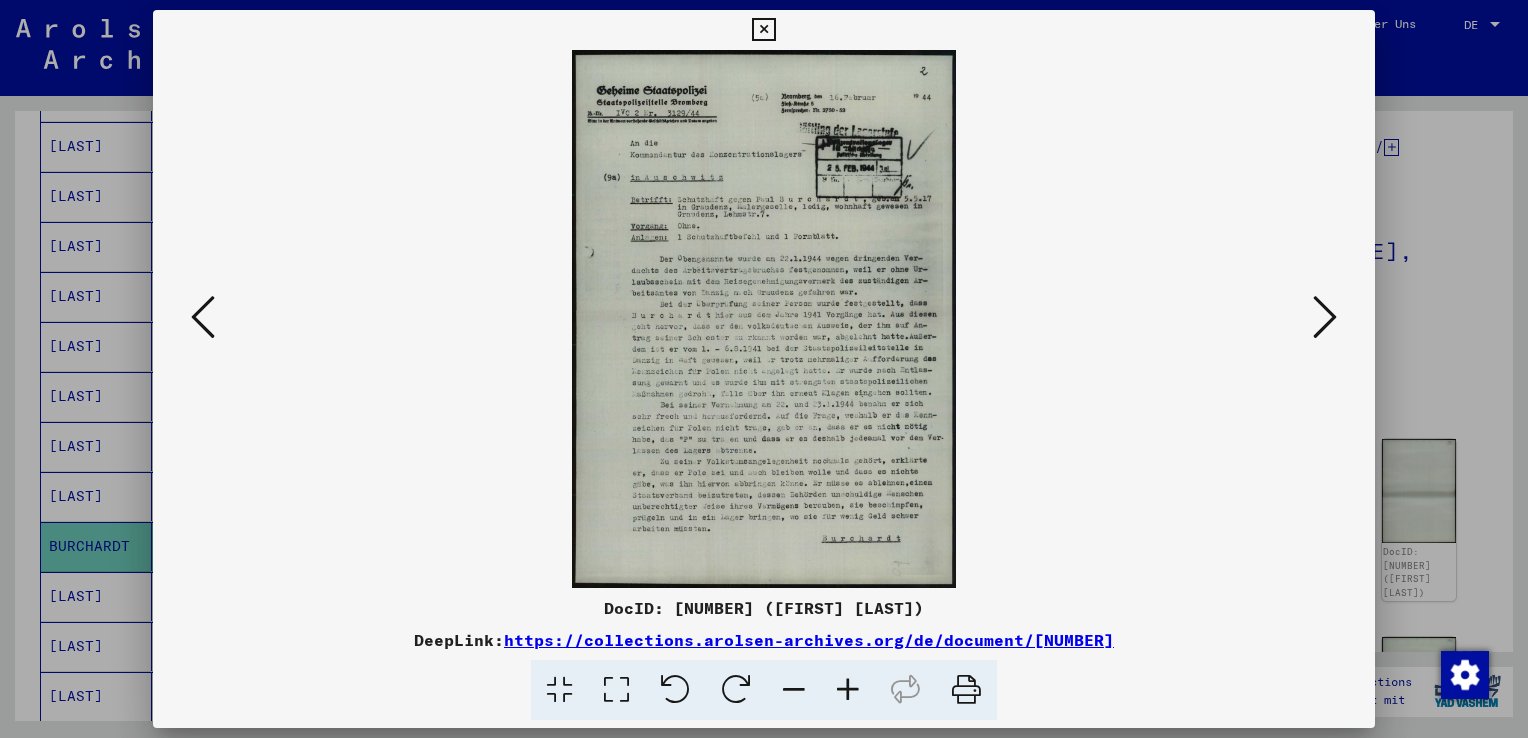 click at bounding box center (1325, 317) 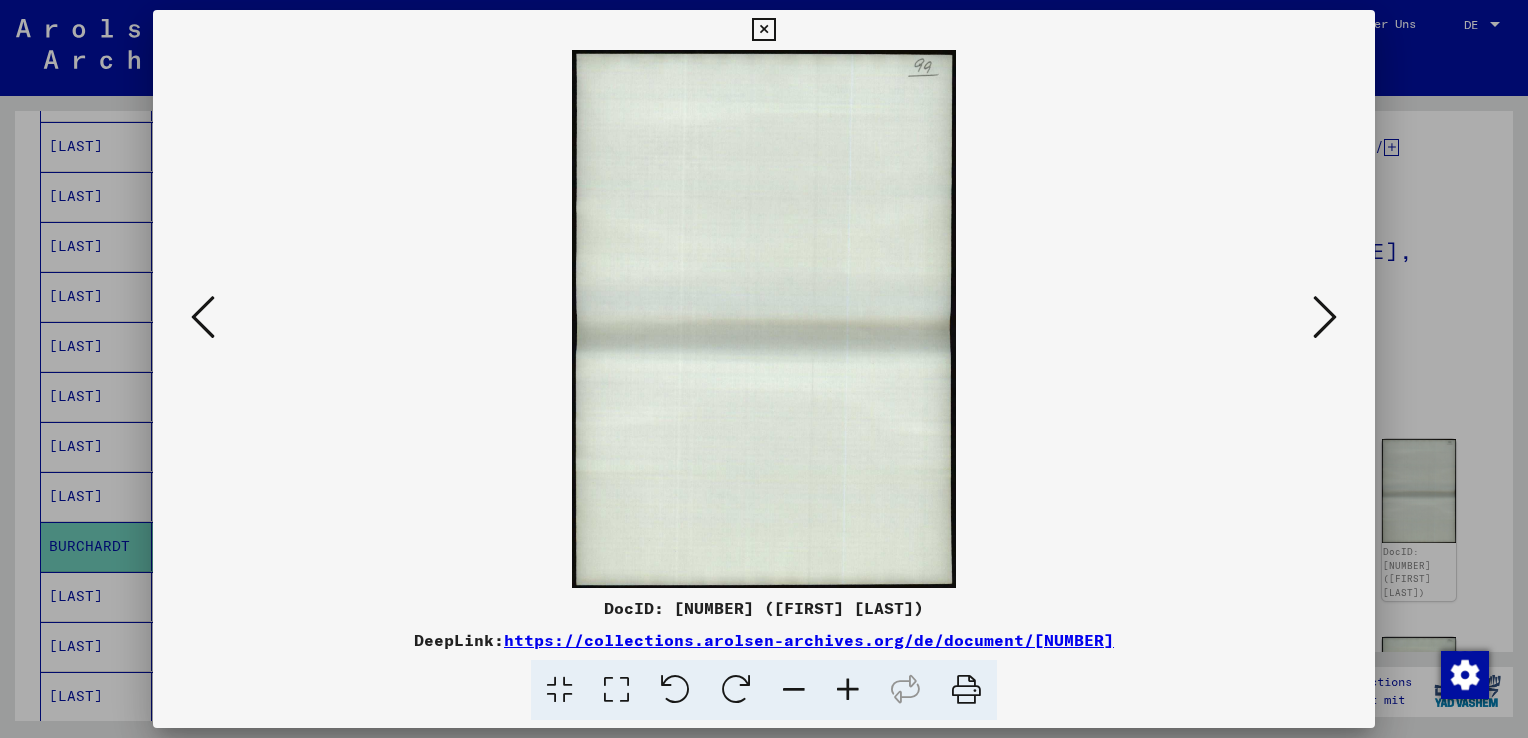 click at bounding box center [1325, 317] 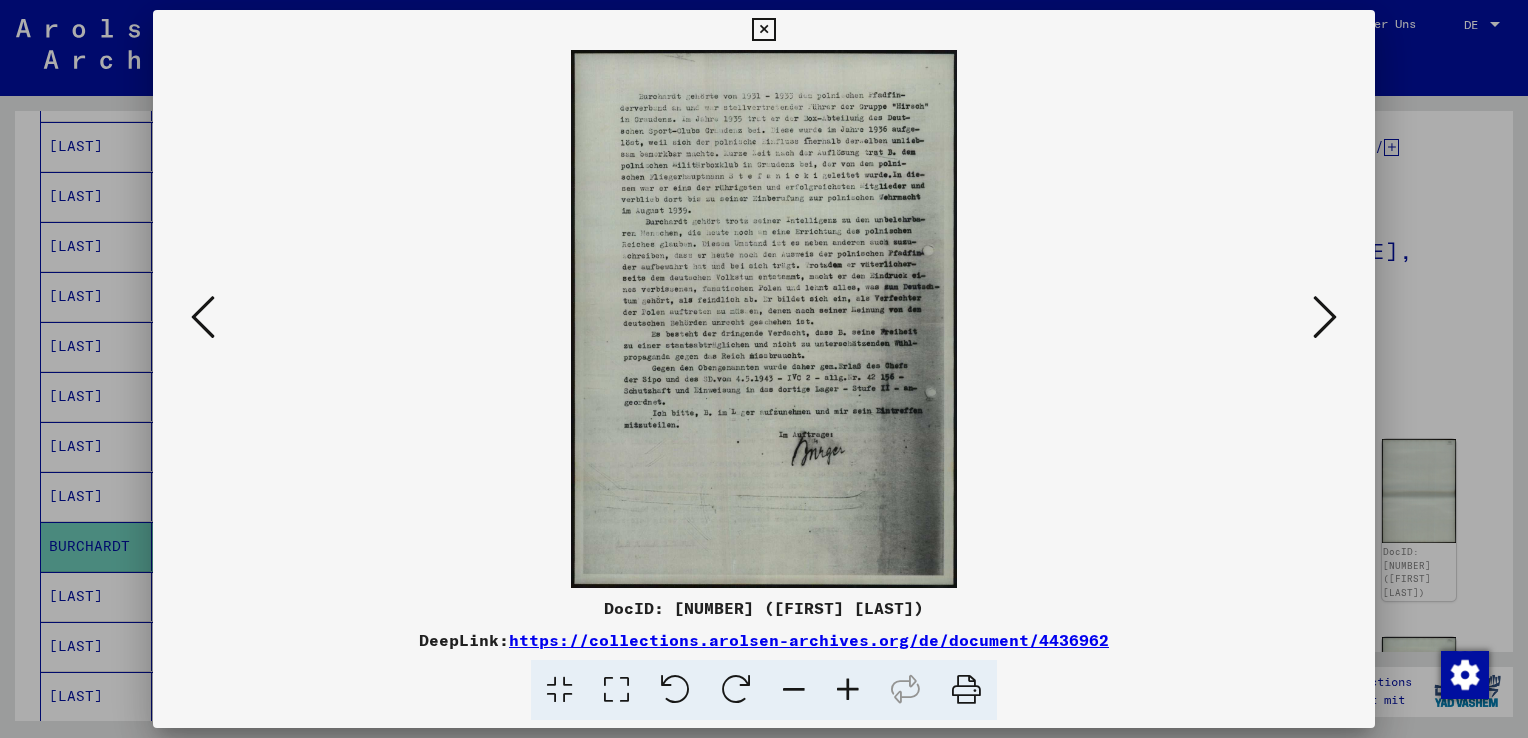 click at bounding box center (1325, 317) 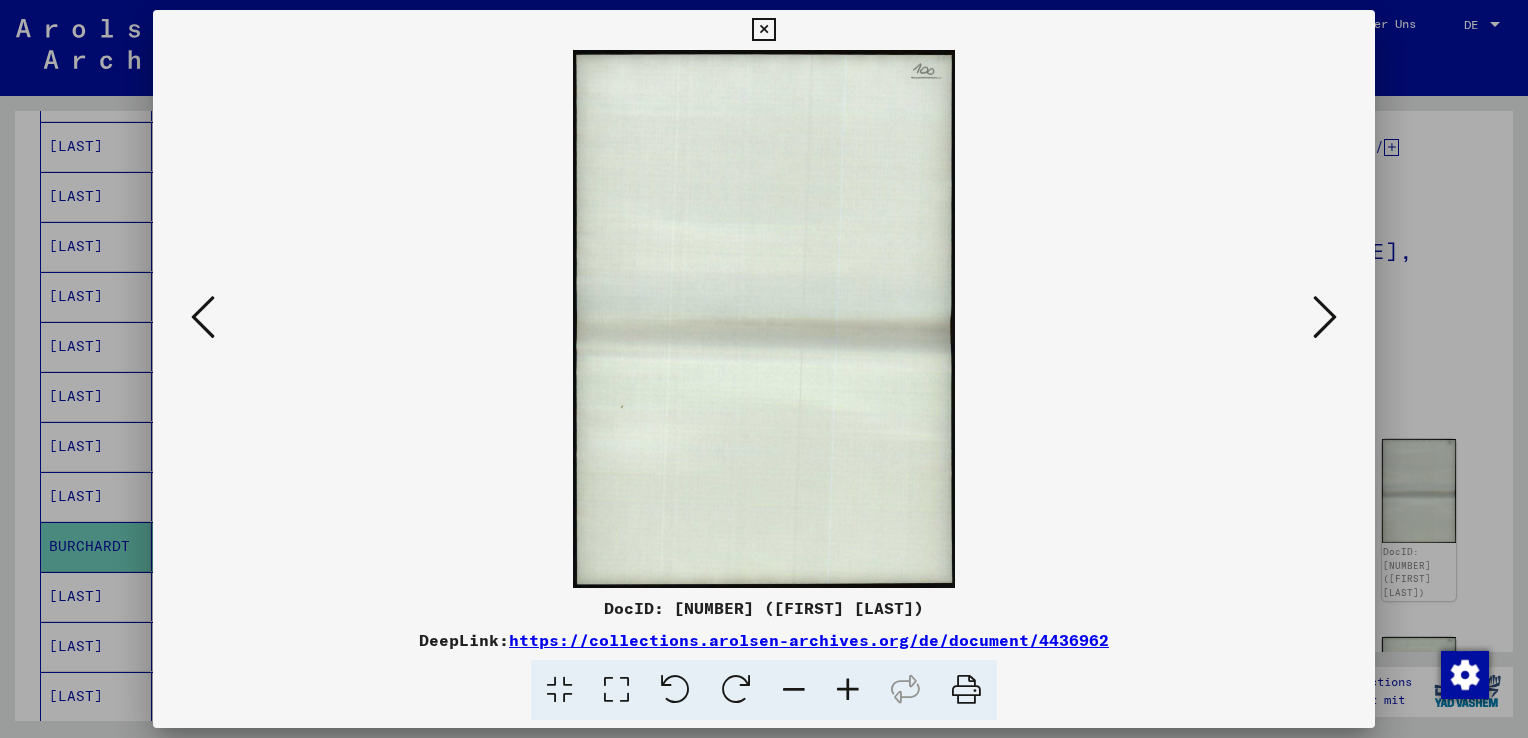click at bounding box center [1325, 317] 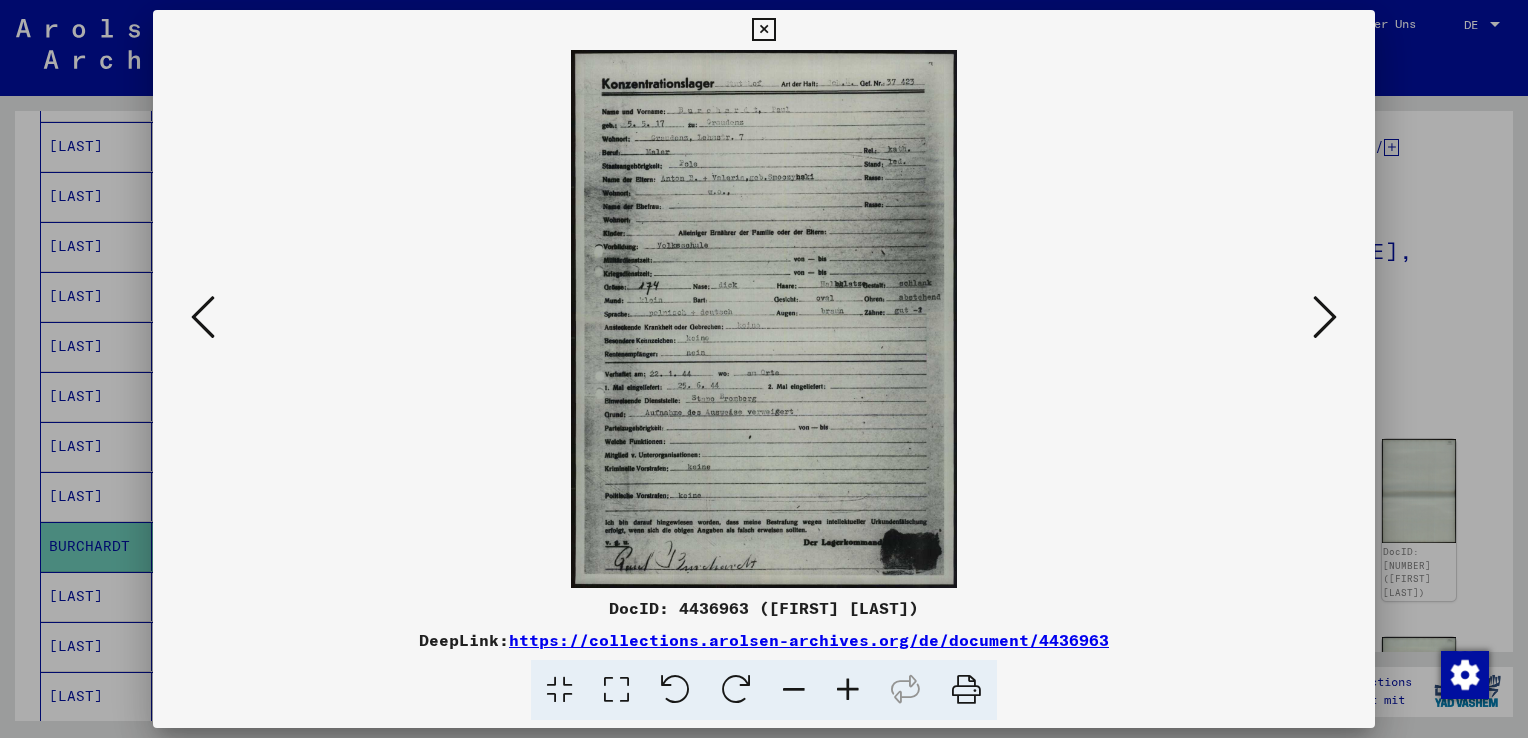 click at bounding box center [764, 319] 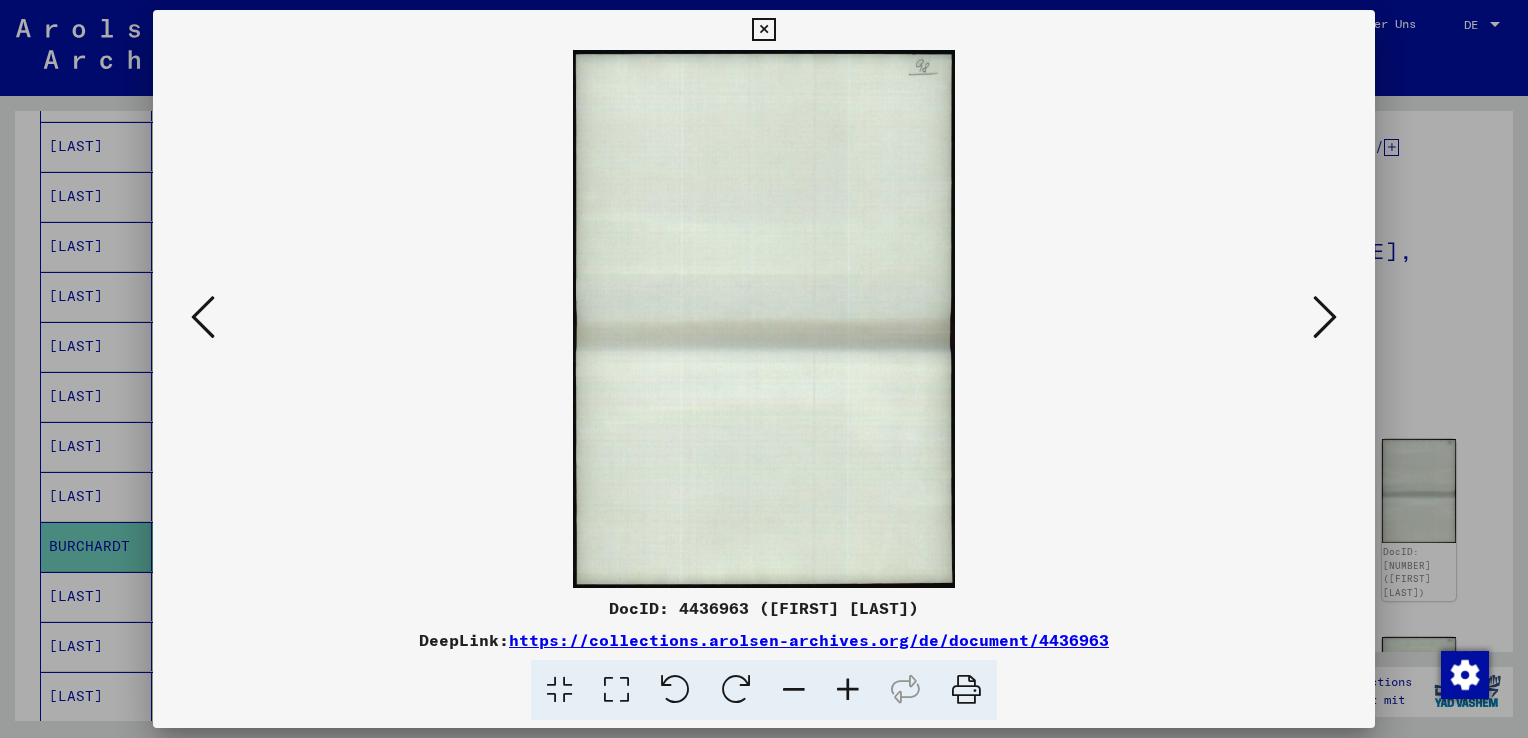 click at bounding box center (1325, 317) 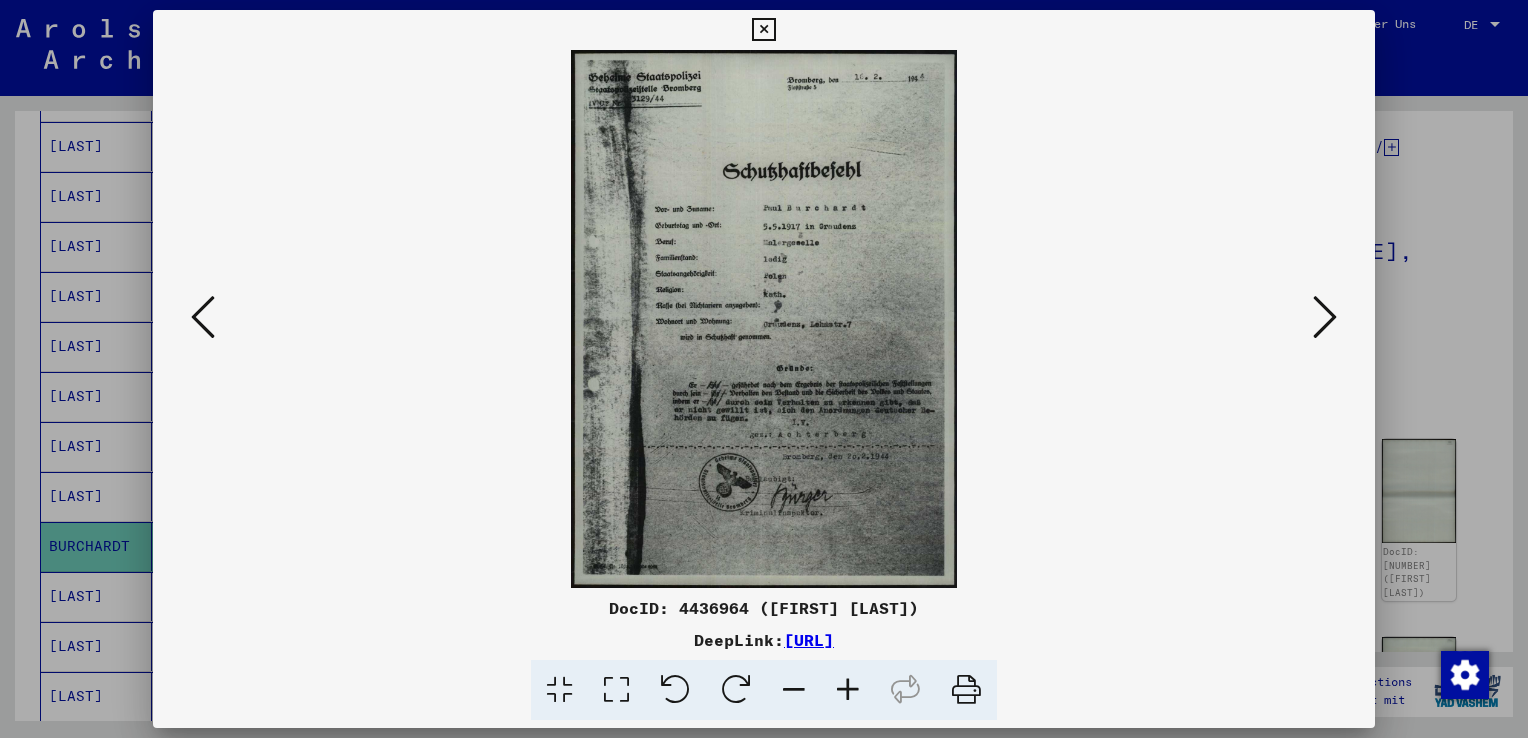 click at bounding box center (1325, 317) 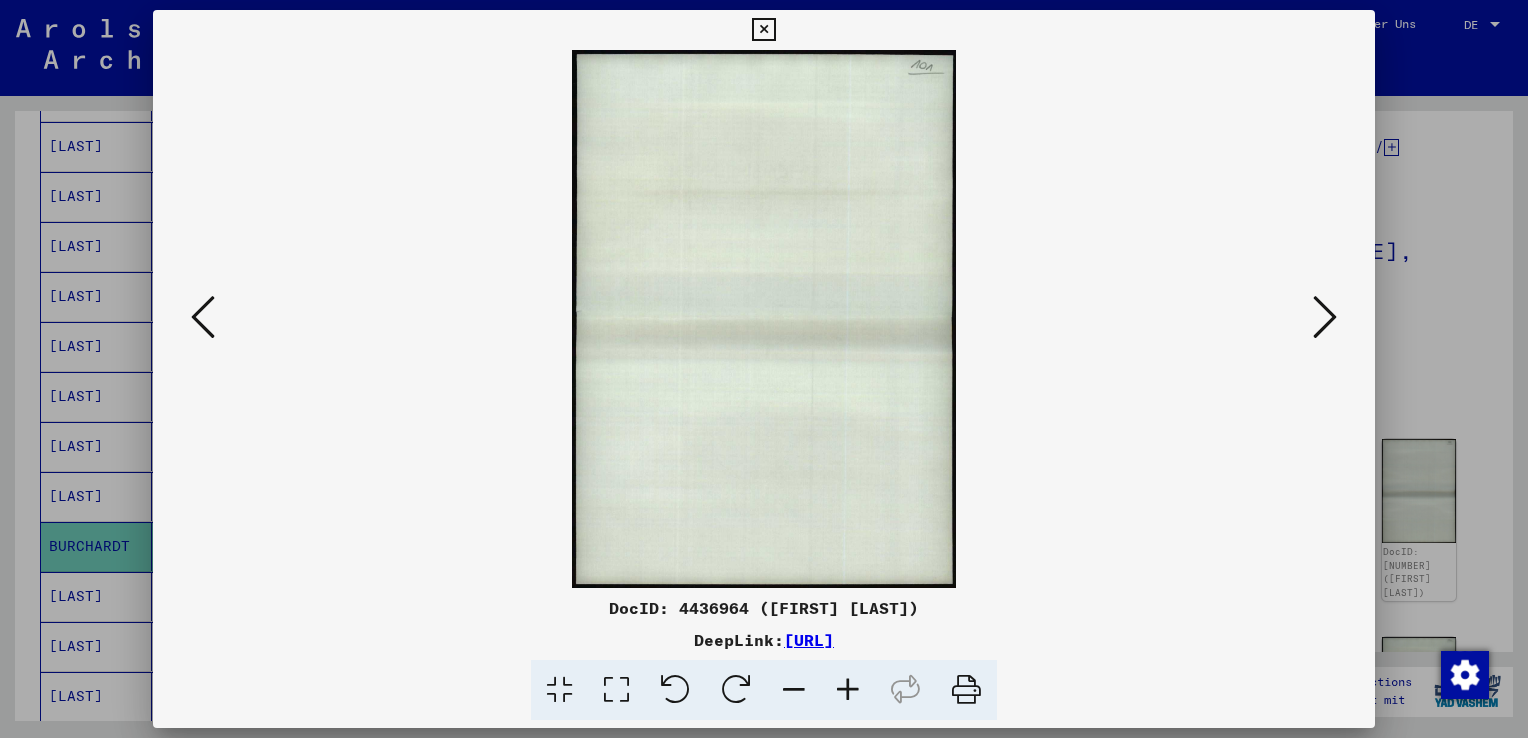 click at bounding box center [1325, 317] 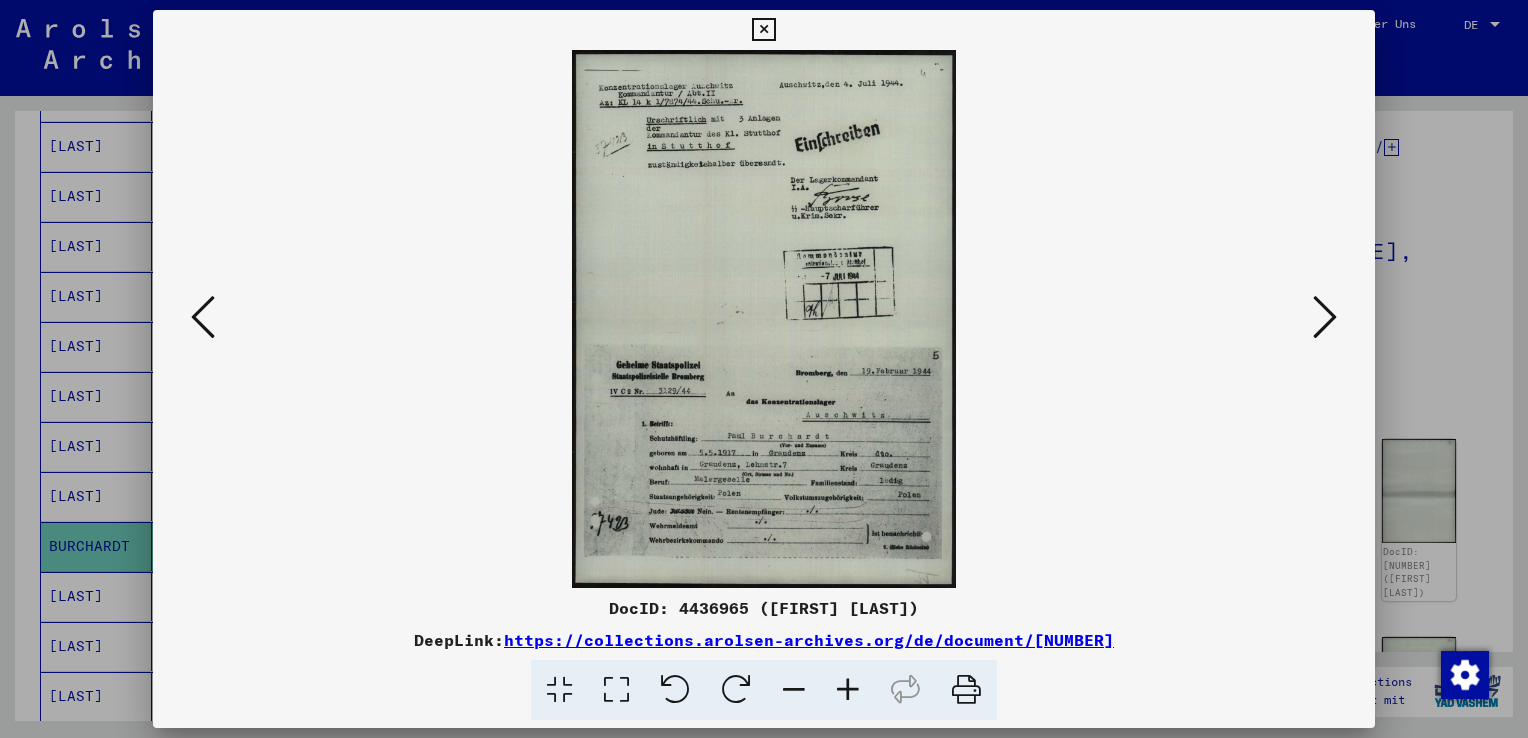 click at bounding box center (1325, 317) 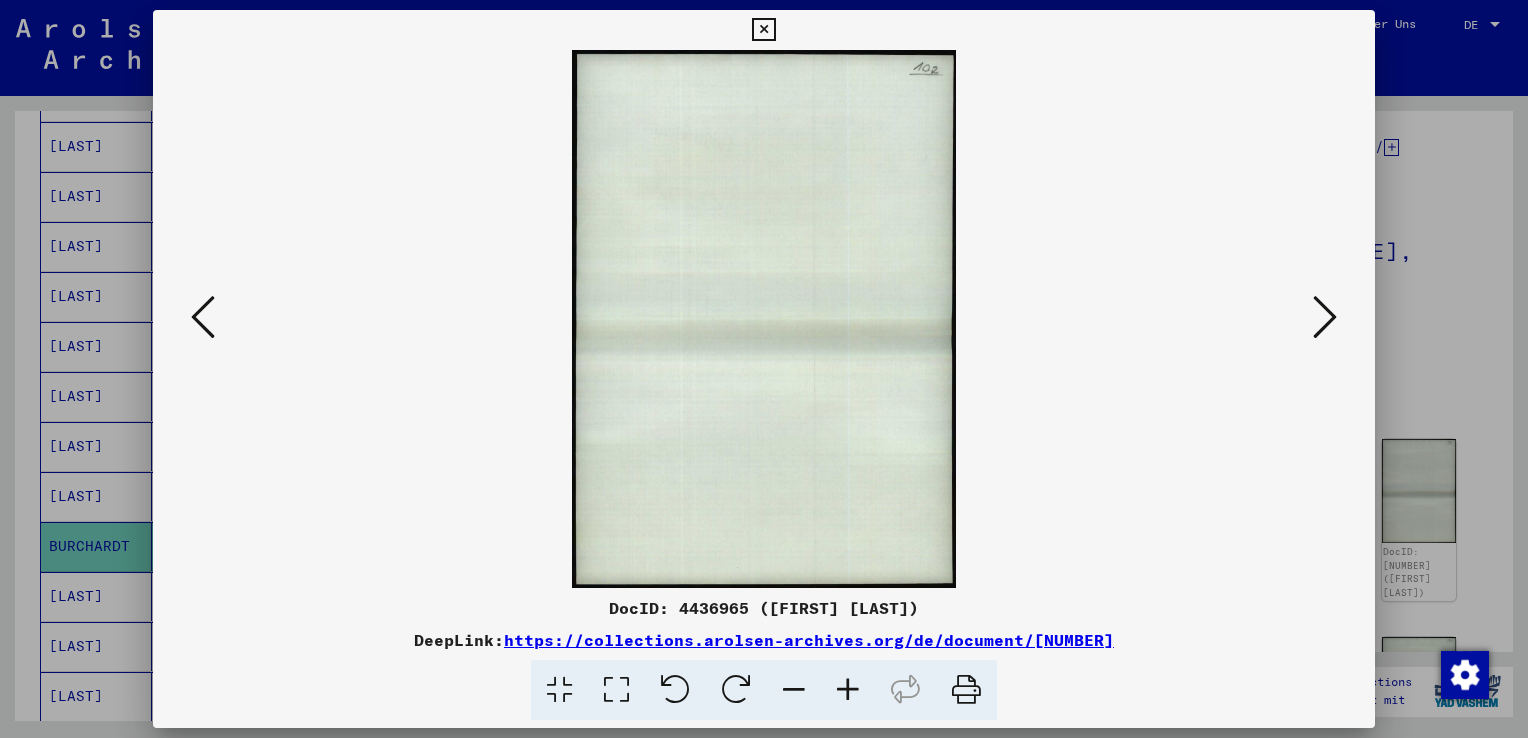 click at bounding box center [1325, 317] 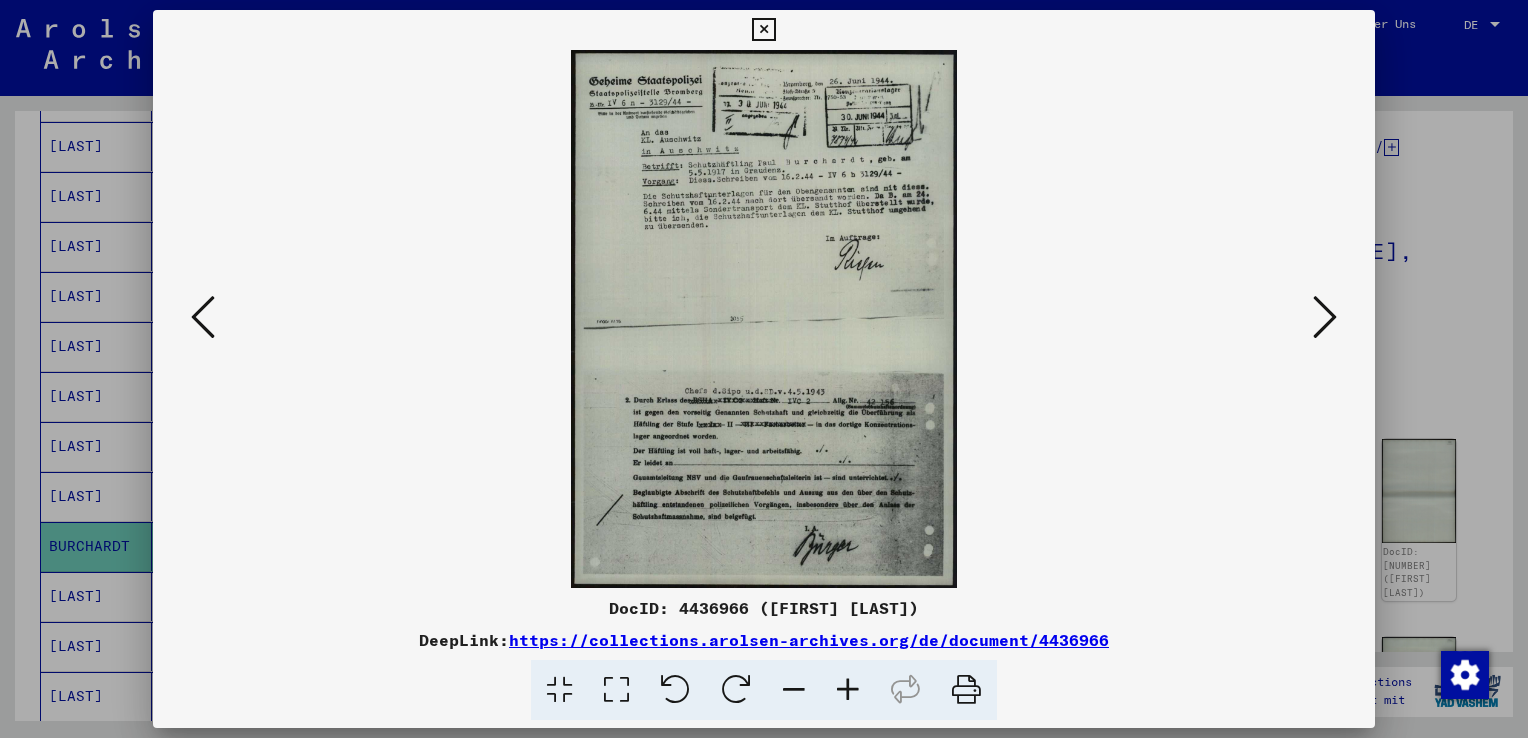 click at bounding box center [1325, 317] 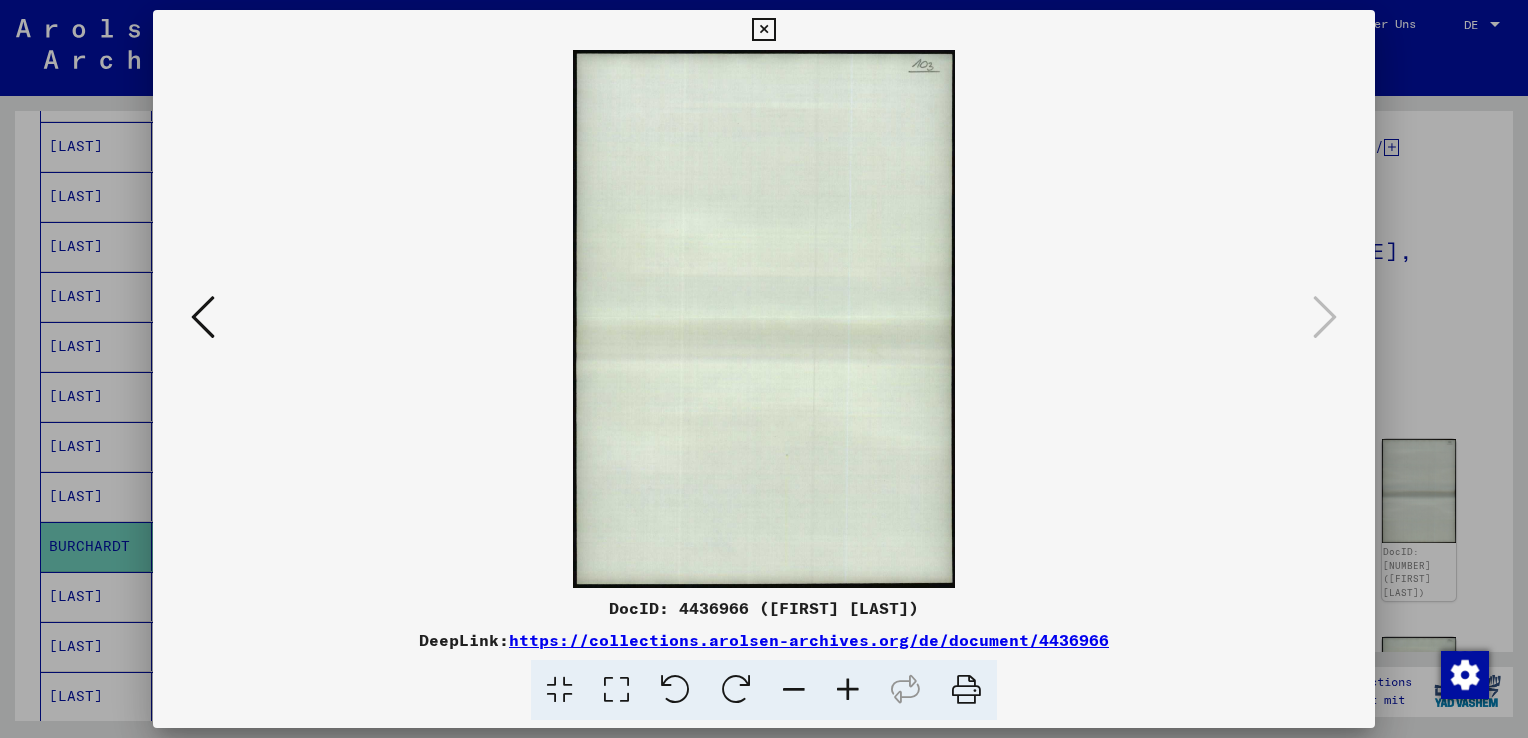 click at bounding box center (203, 317) 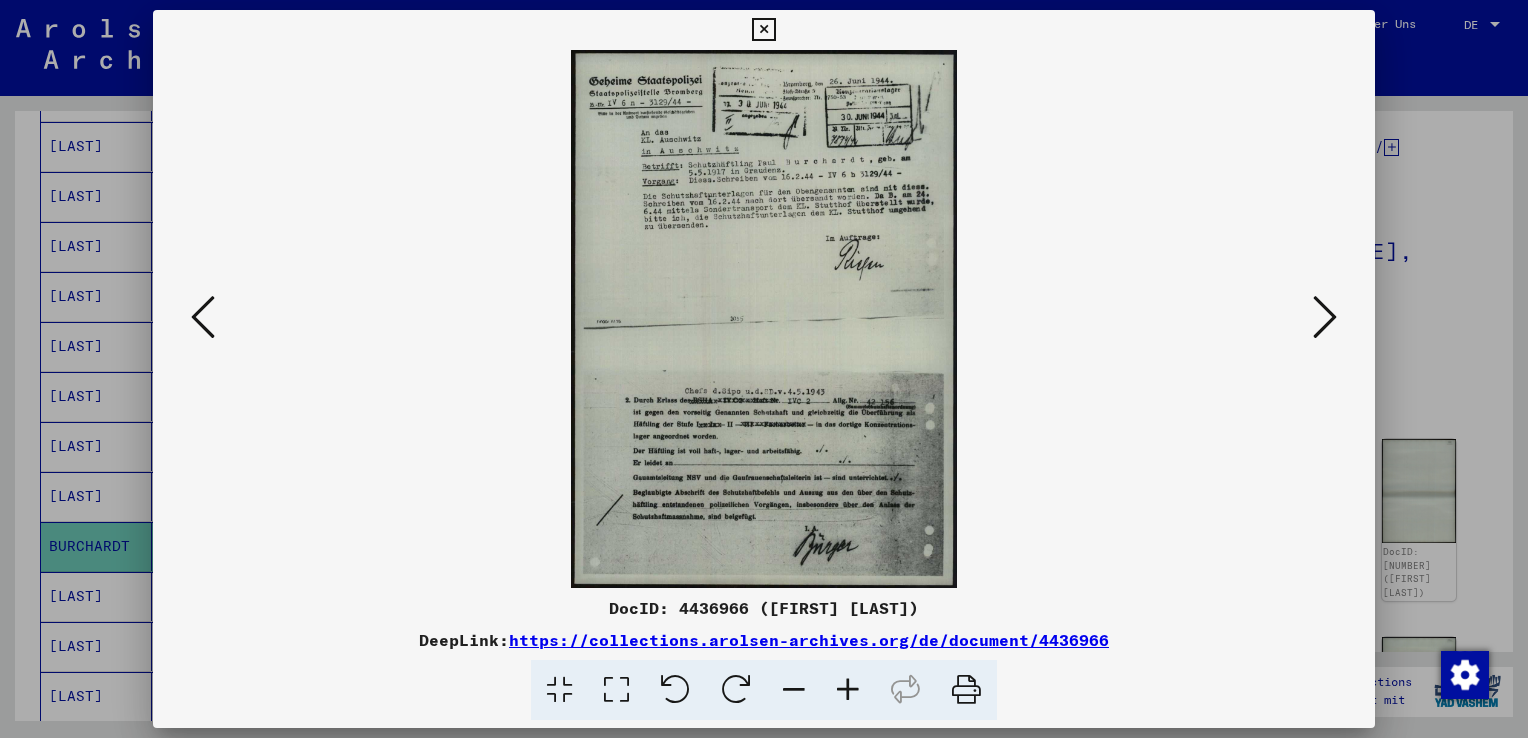click at bounding box center [203, 317] 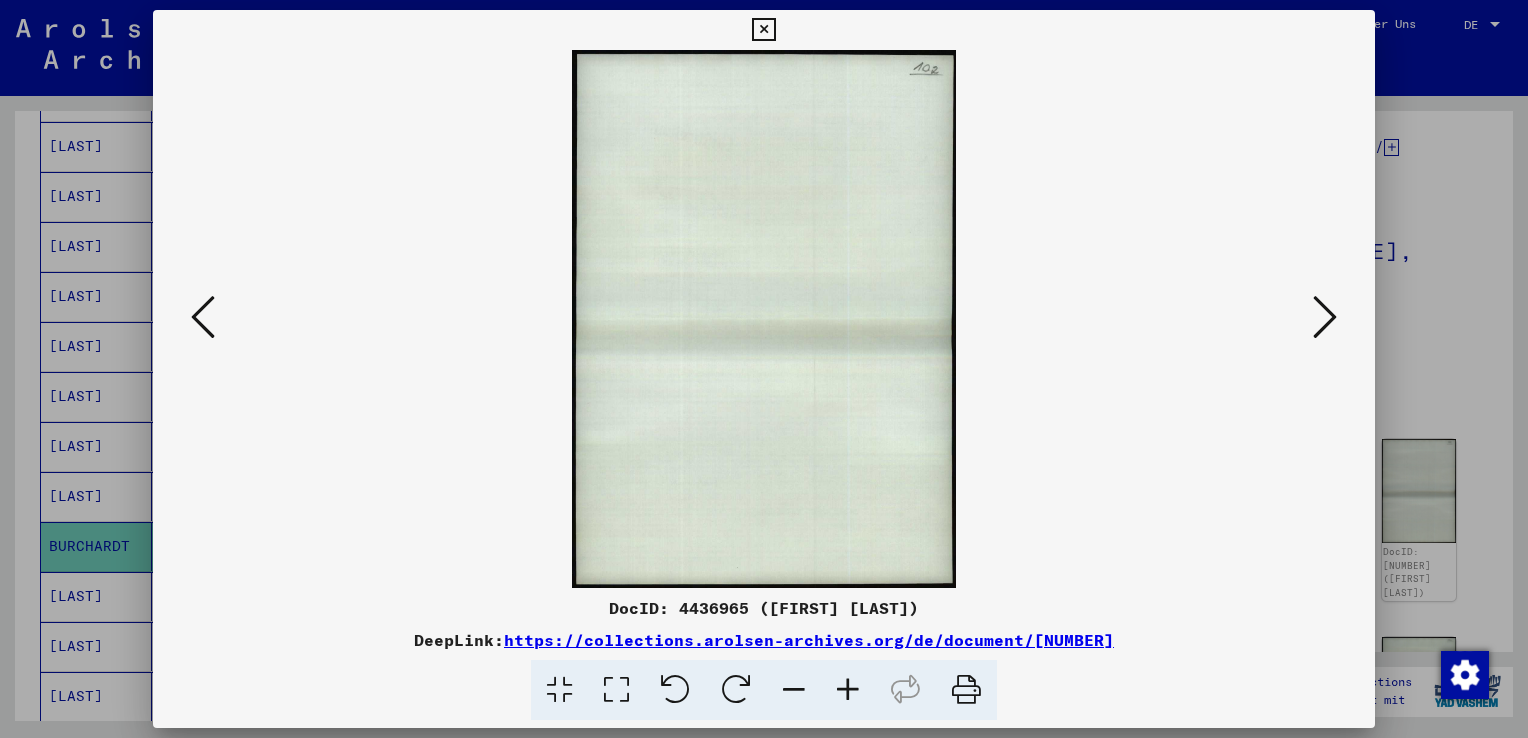 click at bounding box center [203, 317] 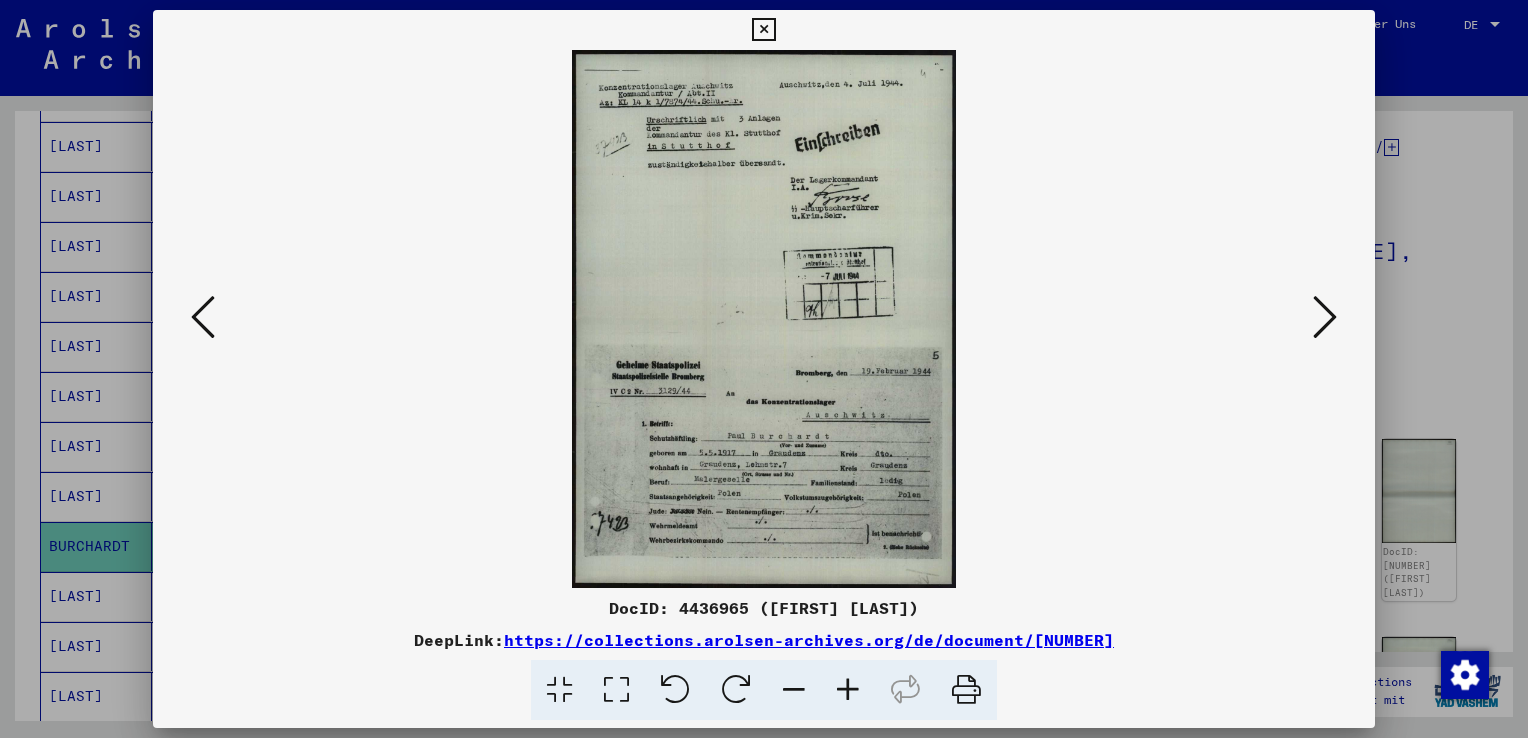 click at bounding box center [203, 317] 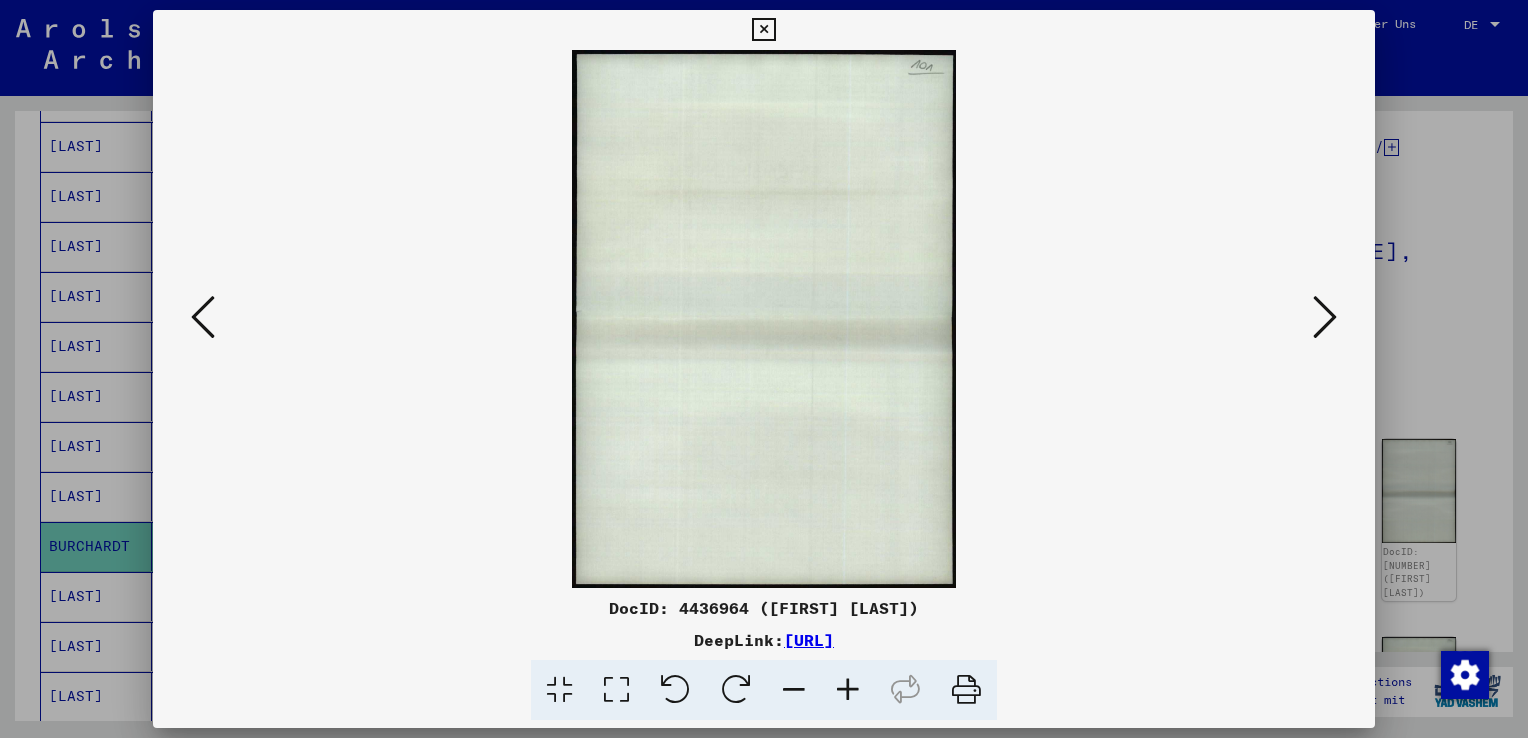 click at bounding box center [203, 317] 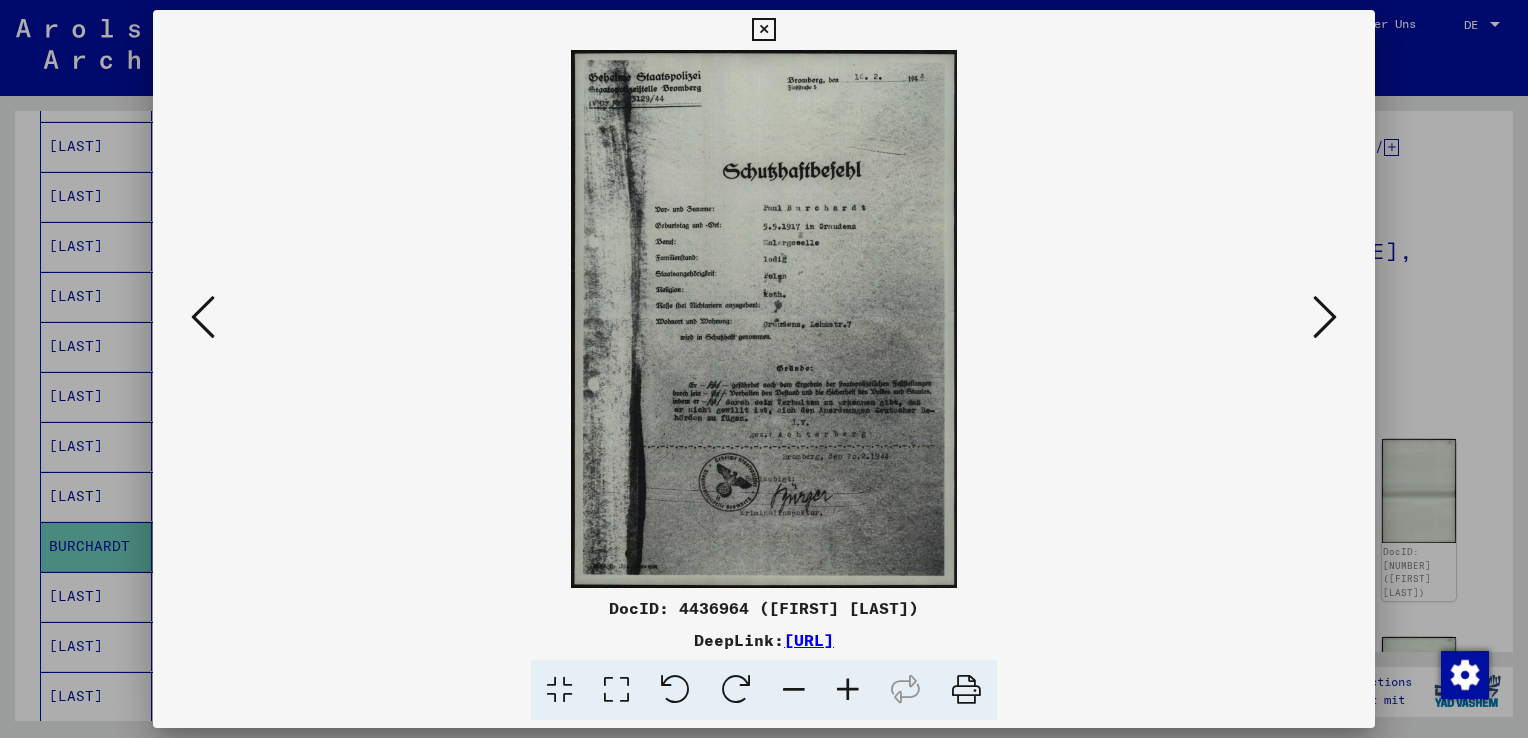 click at bounding box center [203, 317] 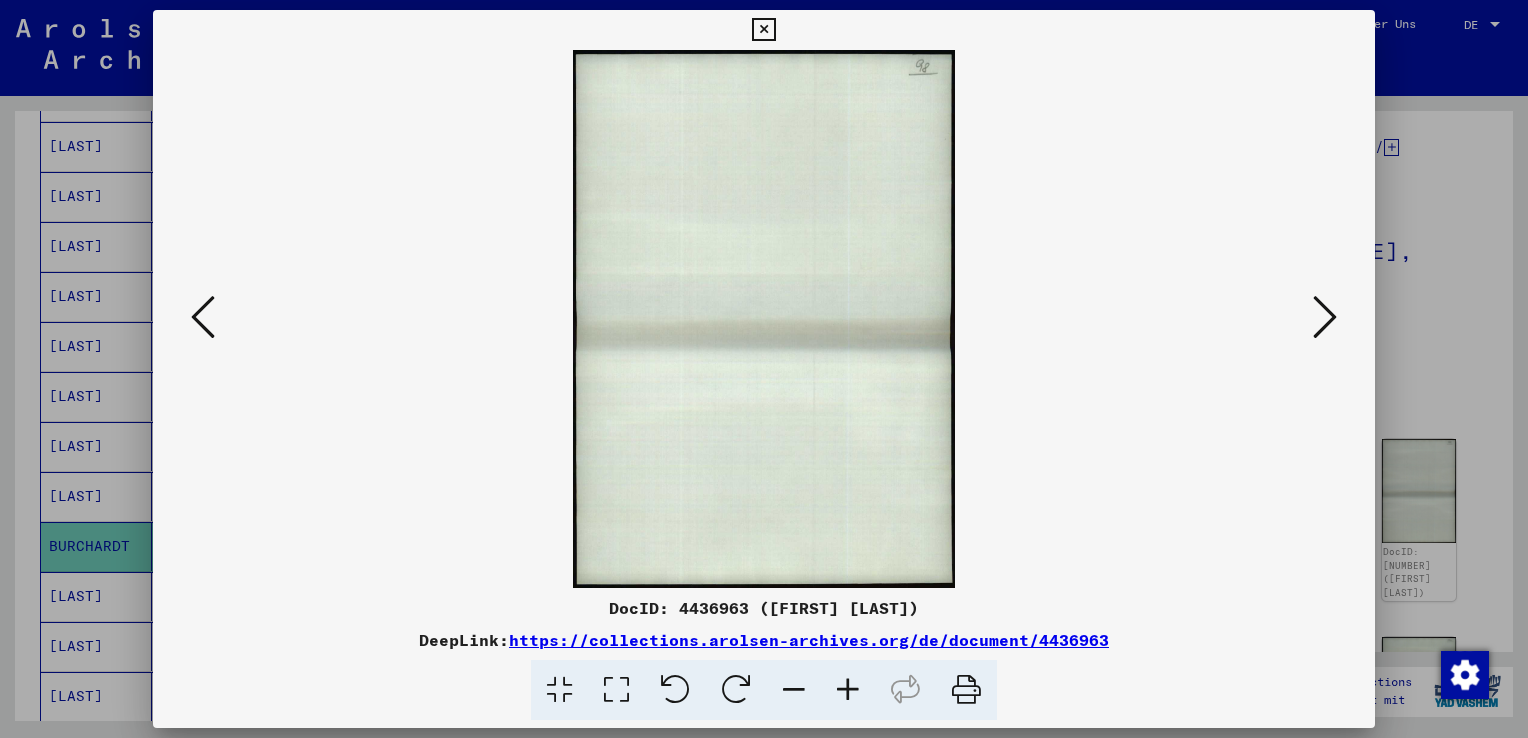 click at bounding box center [203, 317] 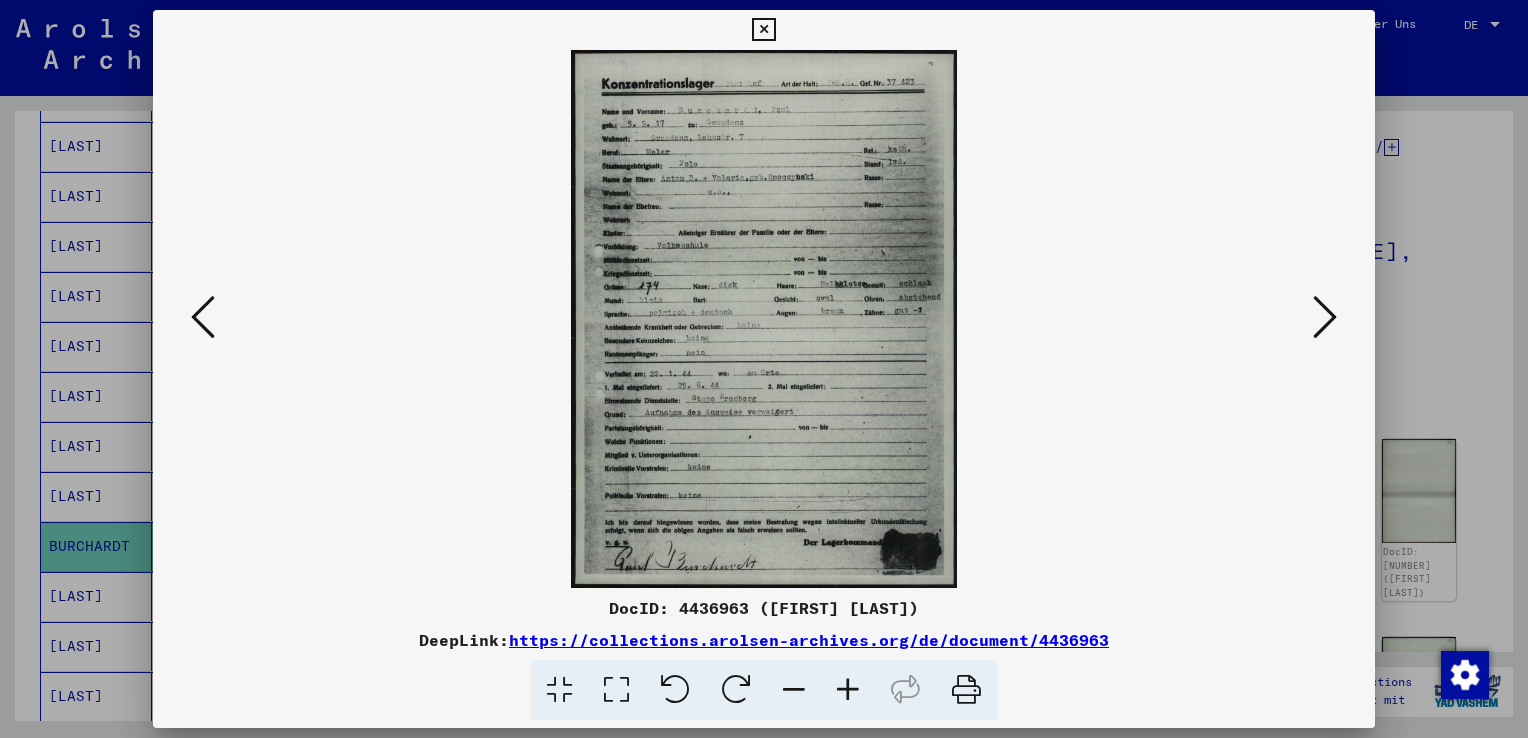 click at bounding box center [203, 317] 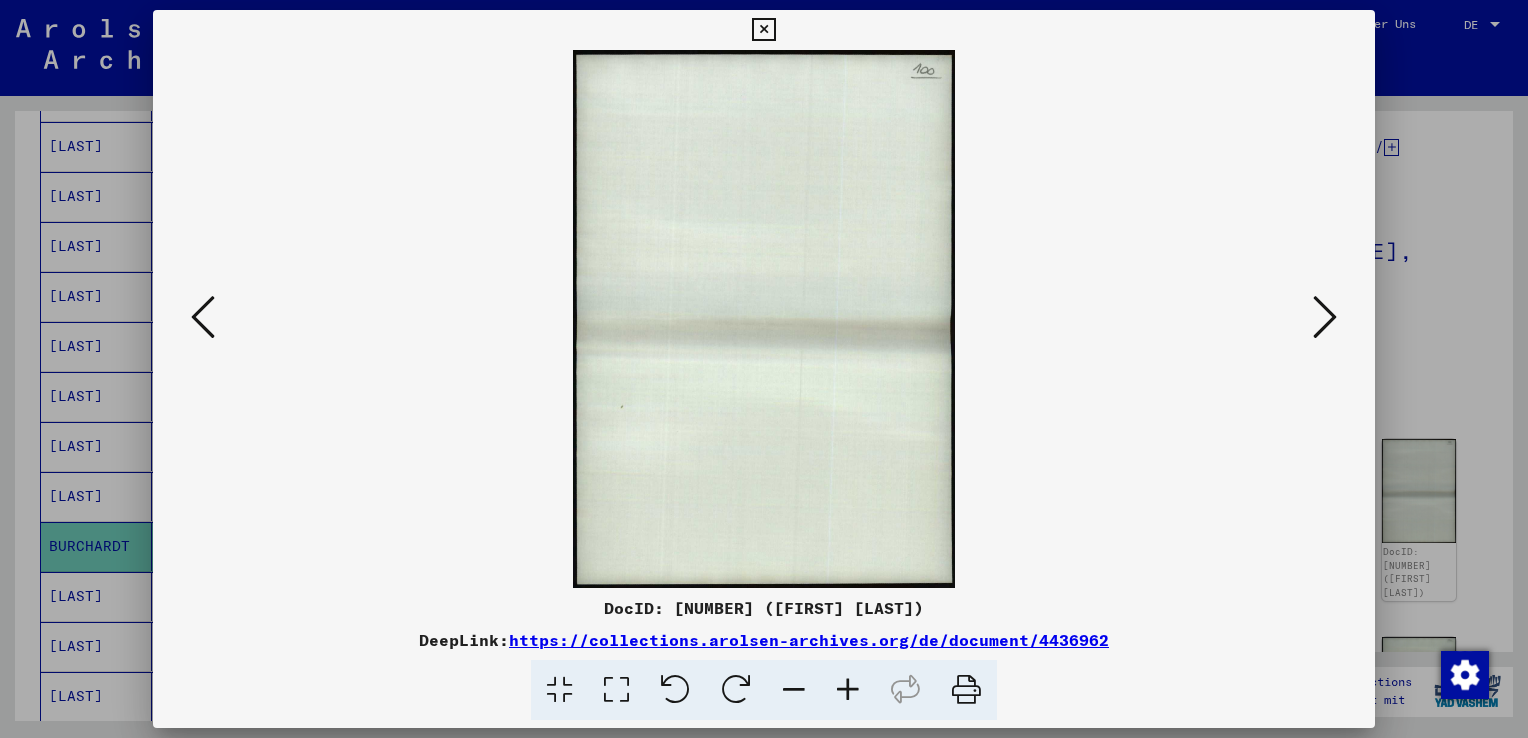 click at bounding box center [203, 317] 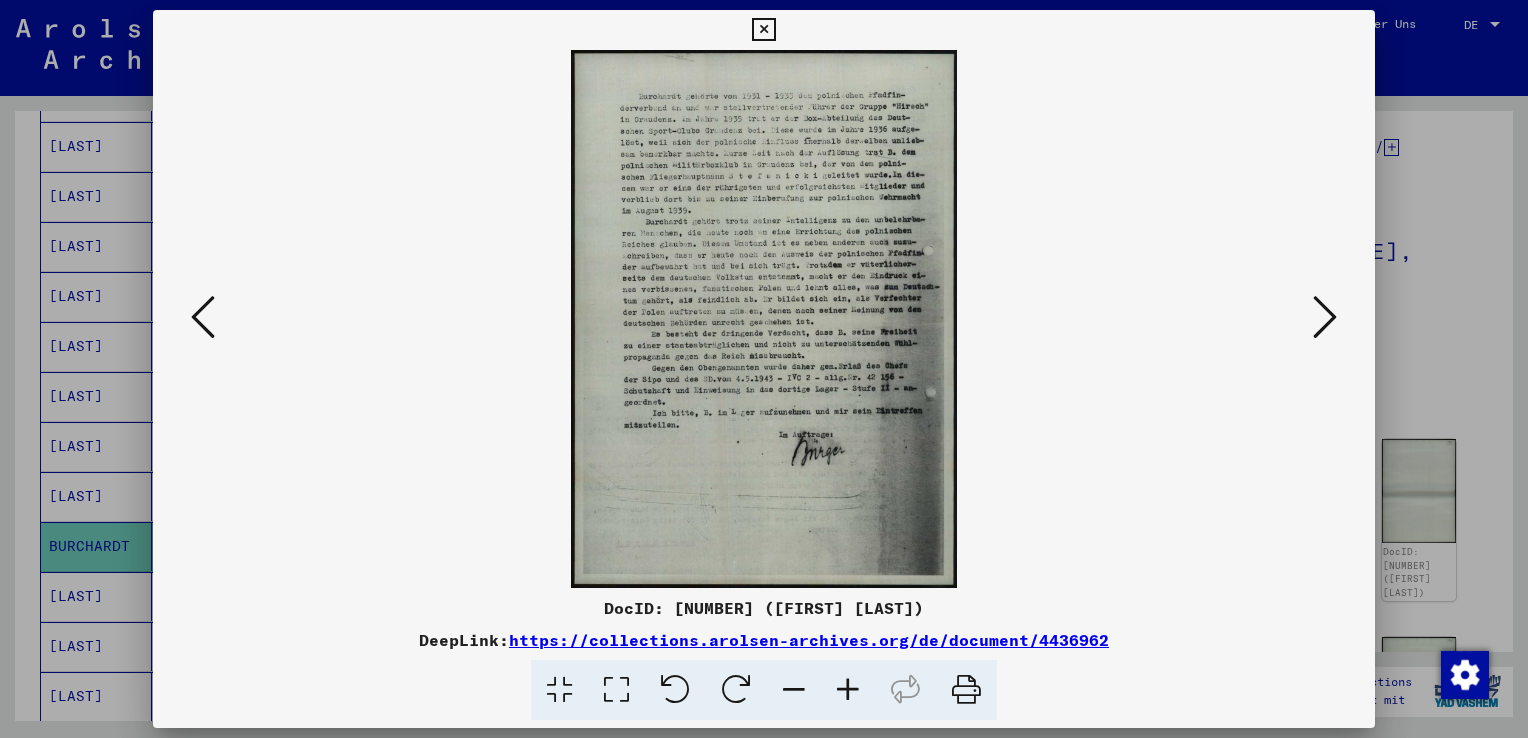 click at bounding box center (203, 317) 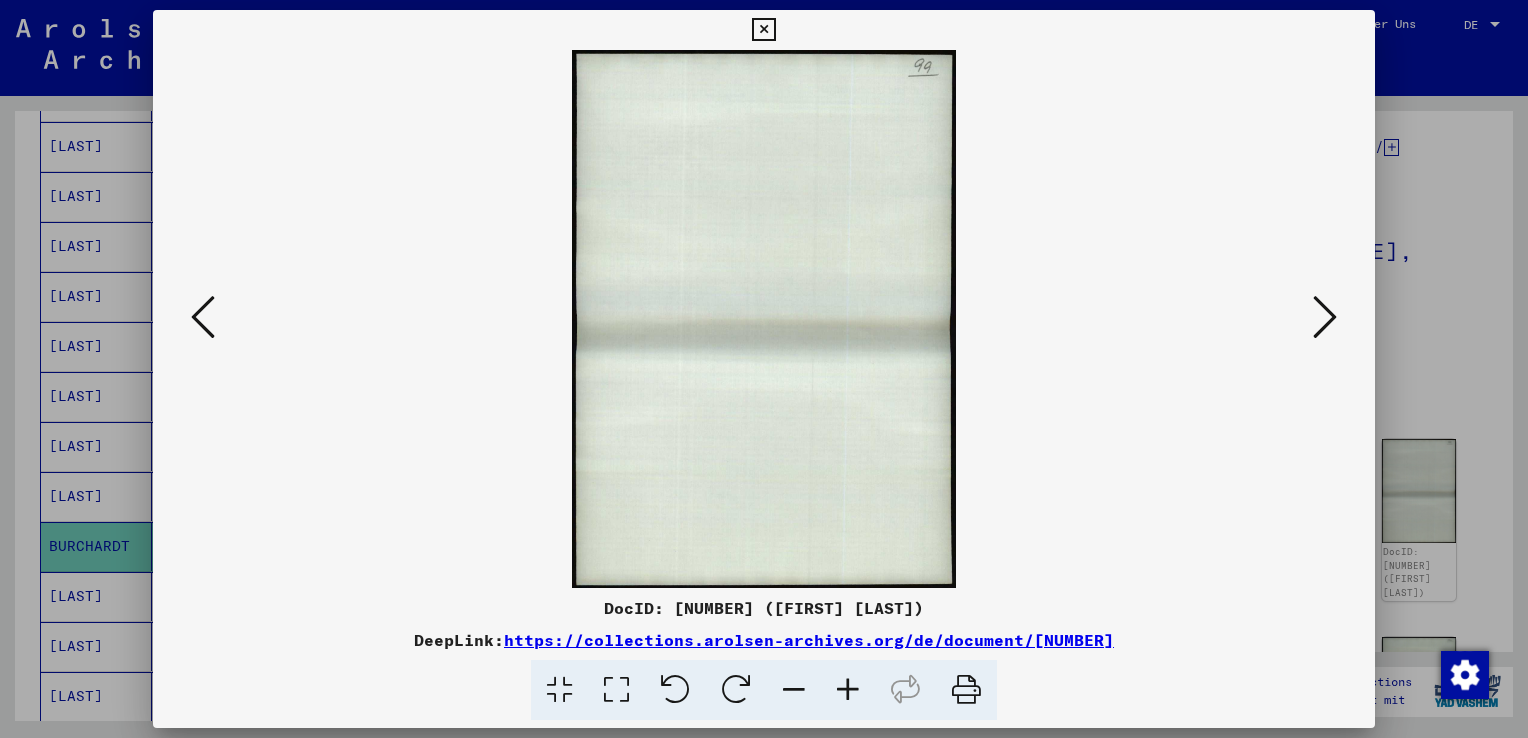 click at bounding box center [203, 317] 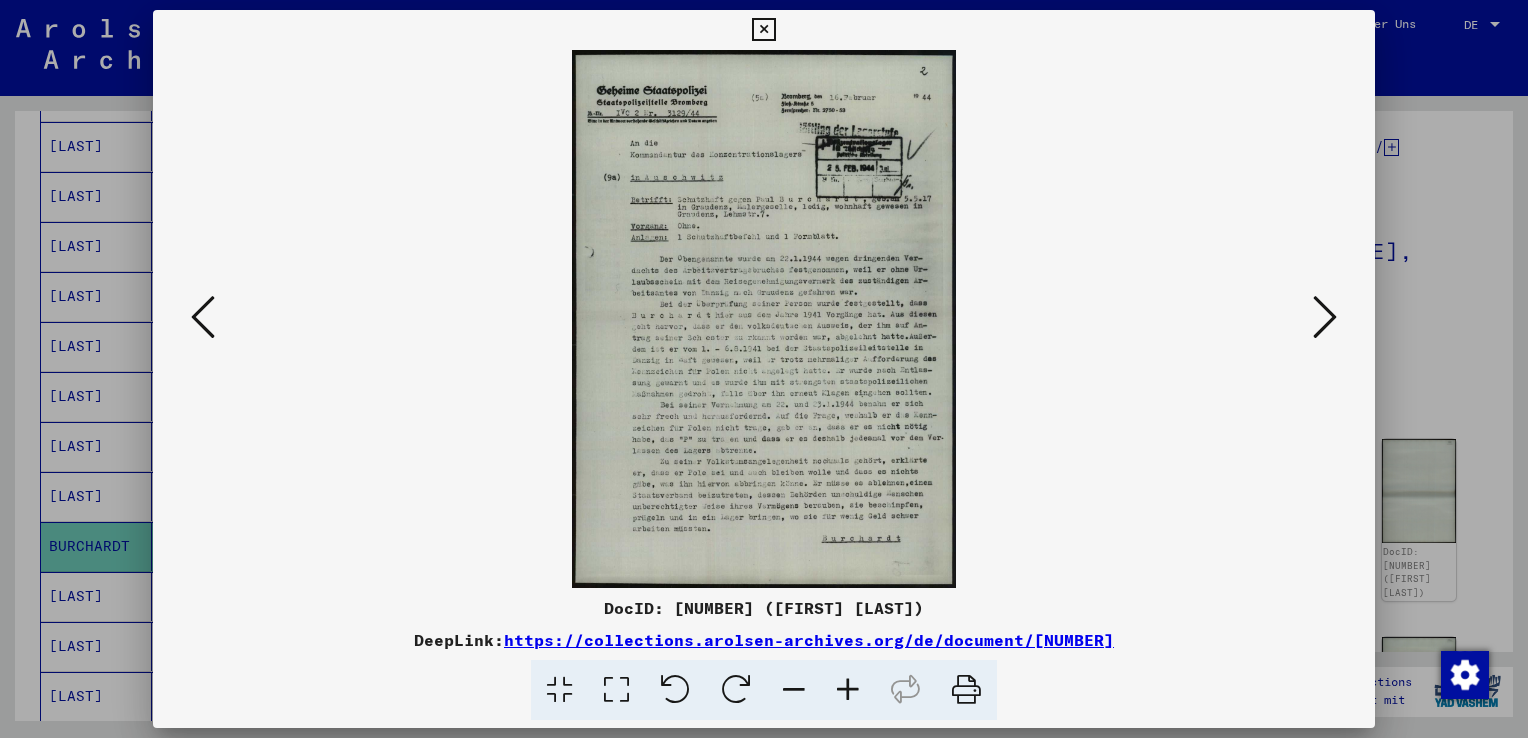 click at bounding box center (203, 317) 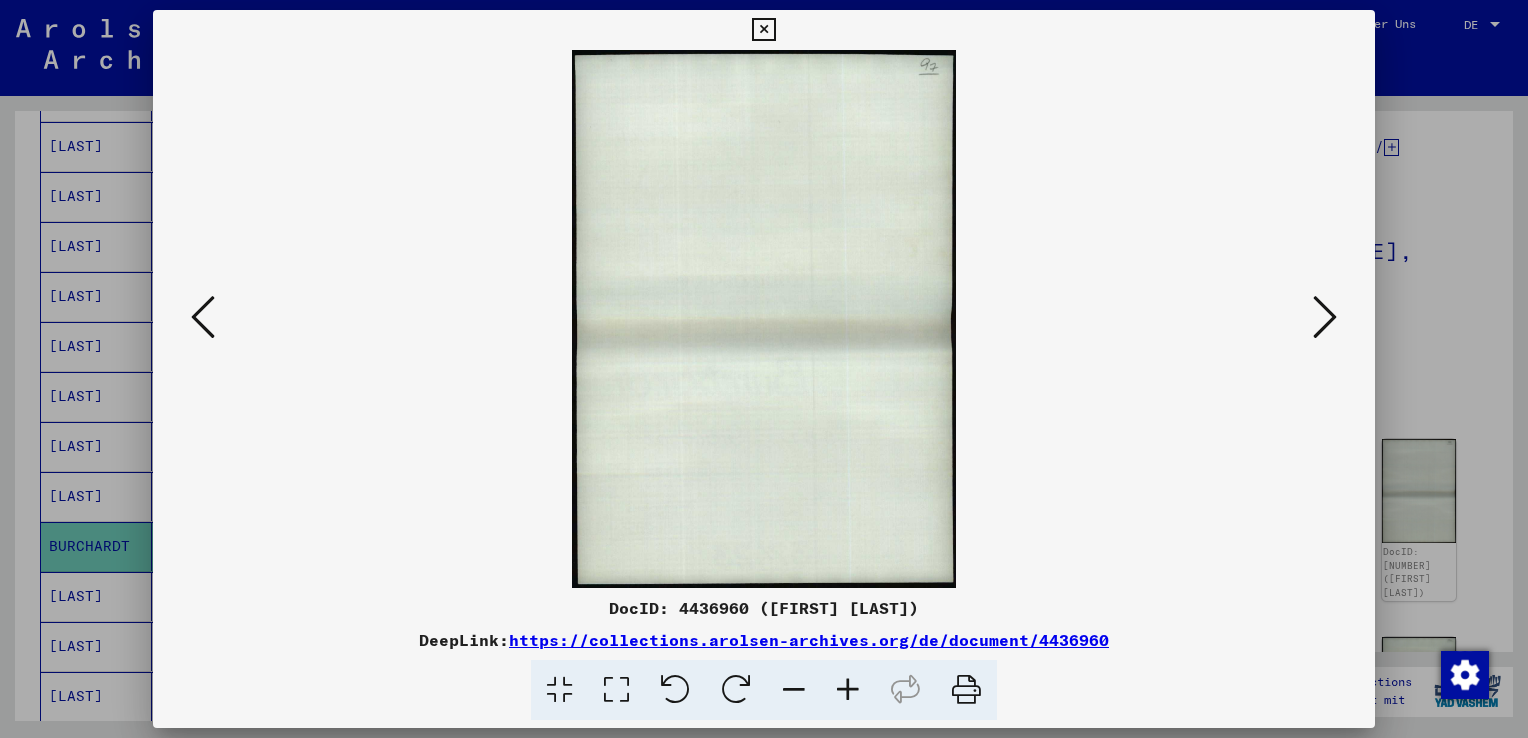 click at bounding box center [203, 317] 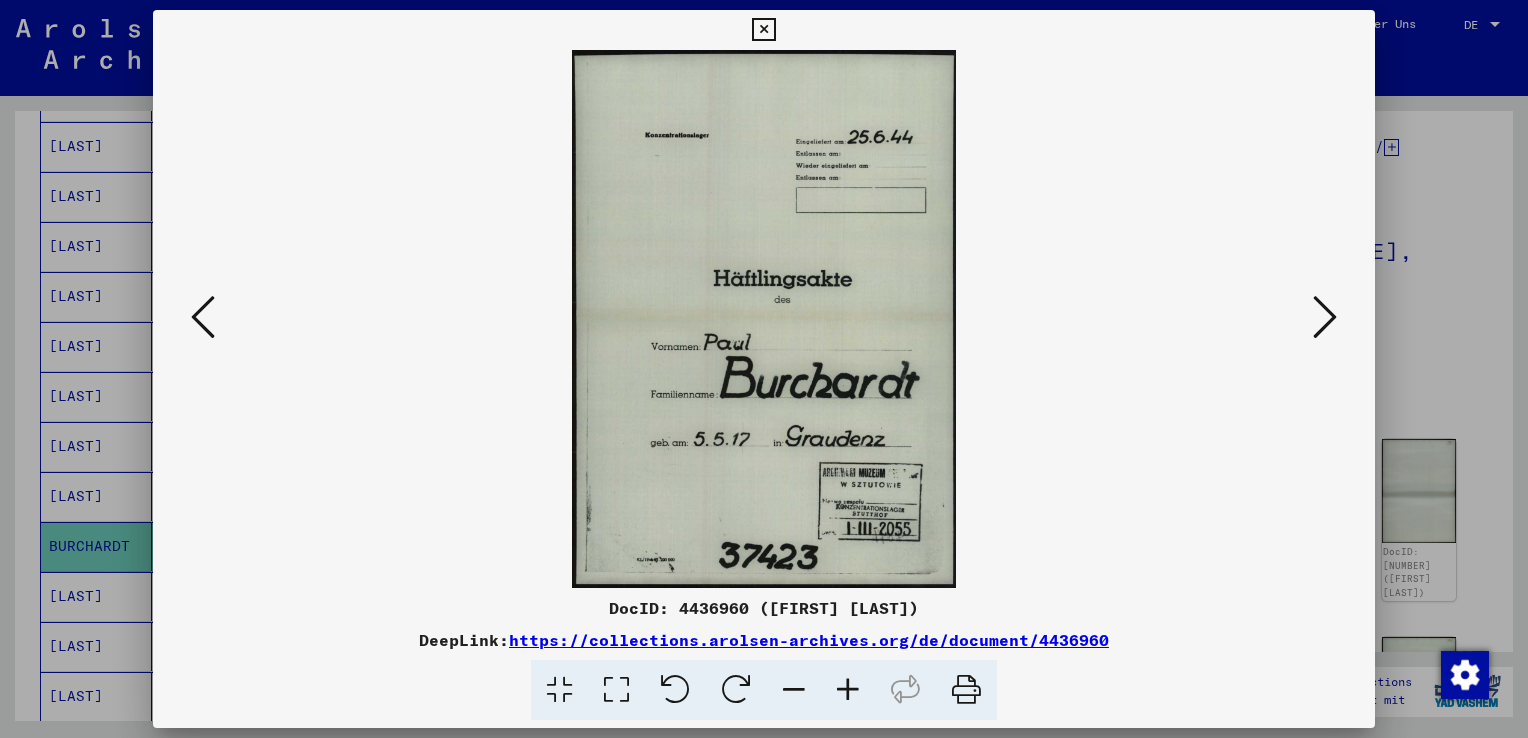 click at bounding box center (764, 319) 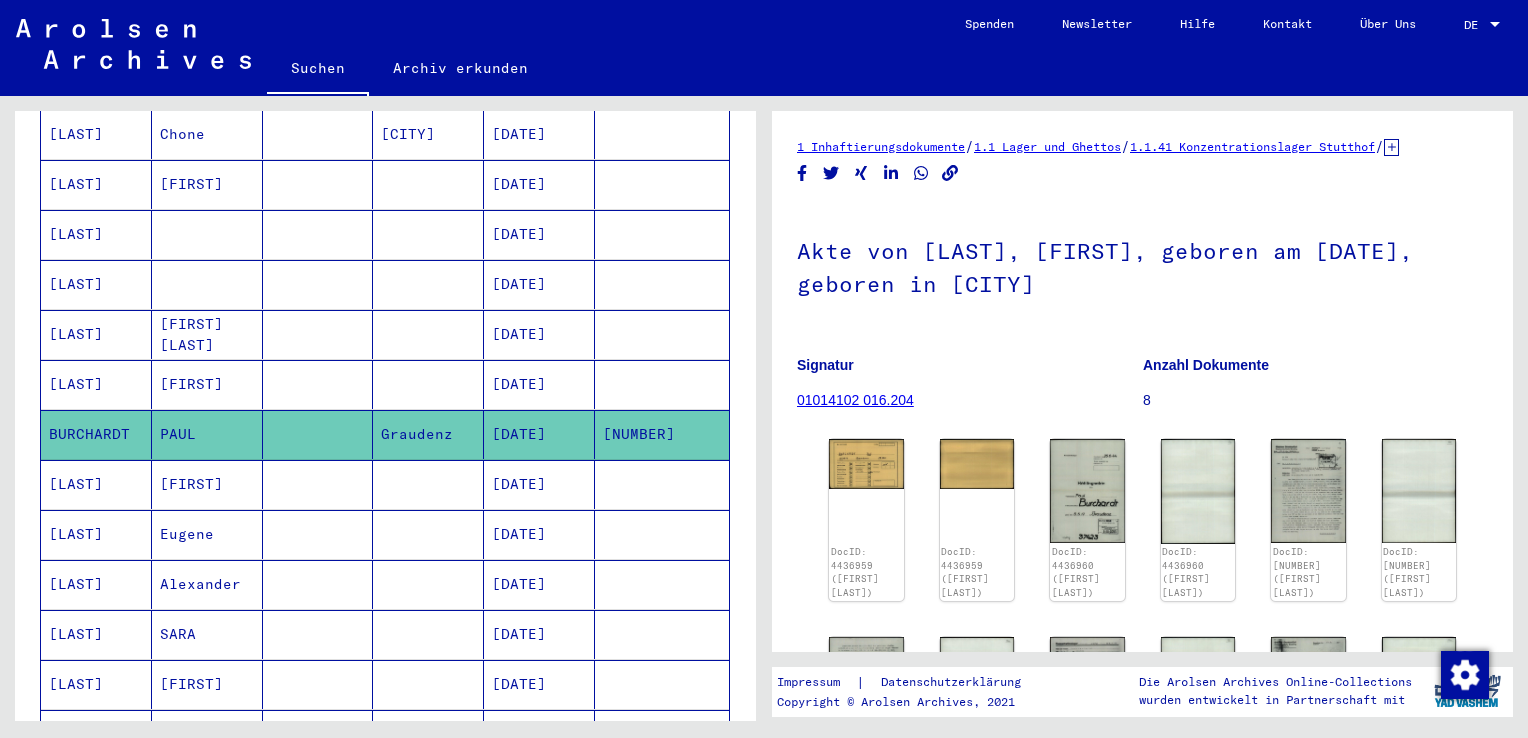scroll, scrollTop: 604, scrollLeft: 0, axis: vertical 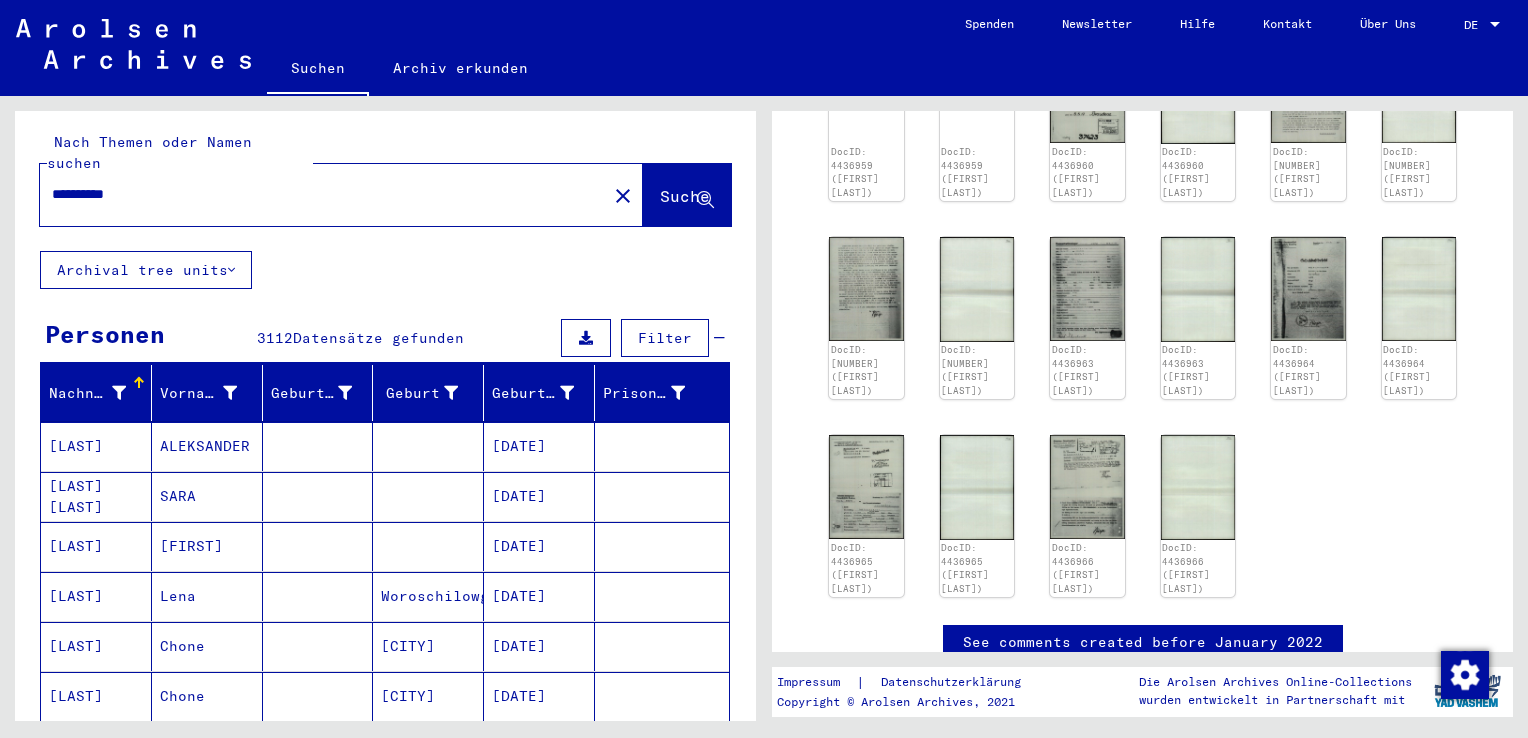 click on "**********" at bounding box center [323, 194] 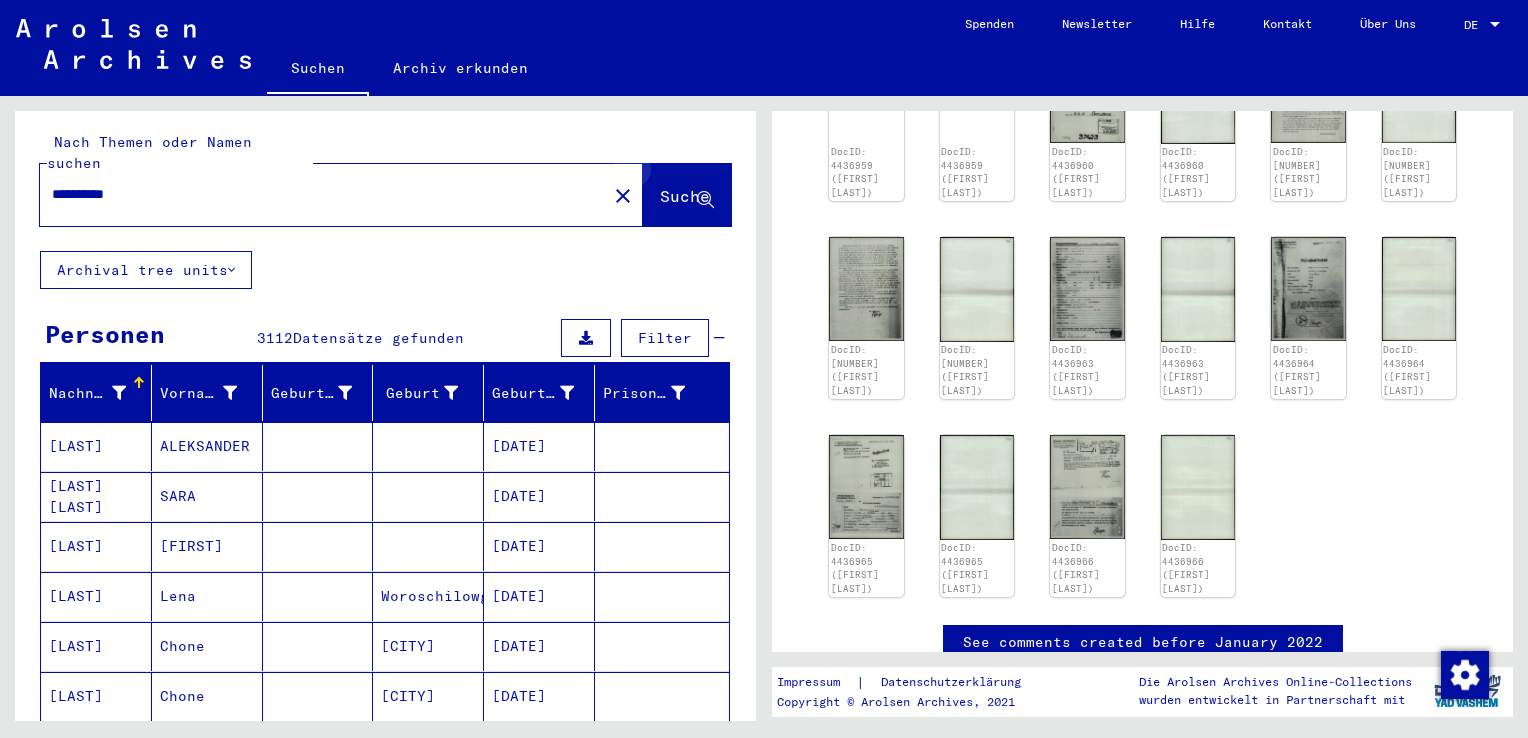 click 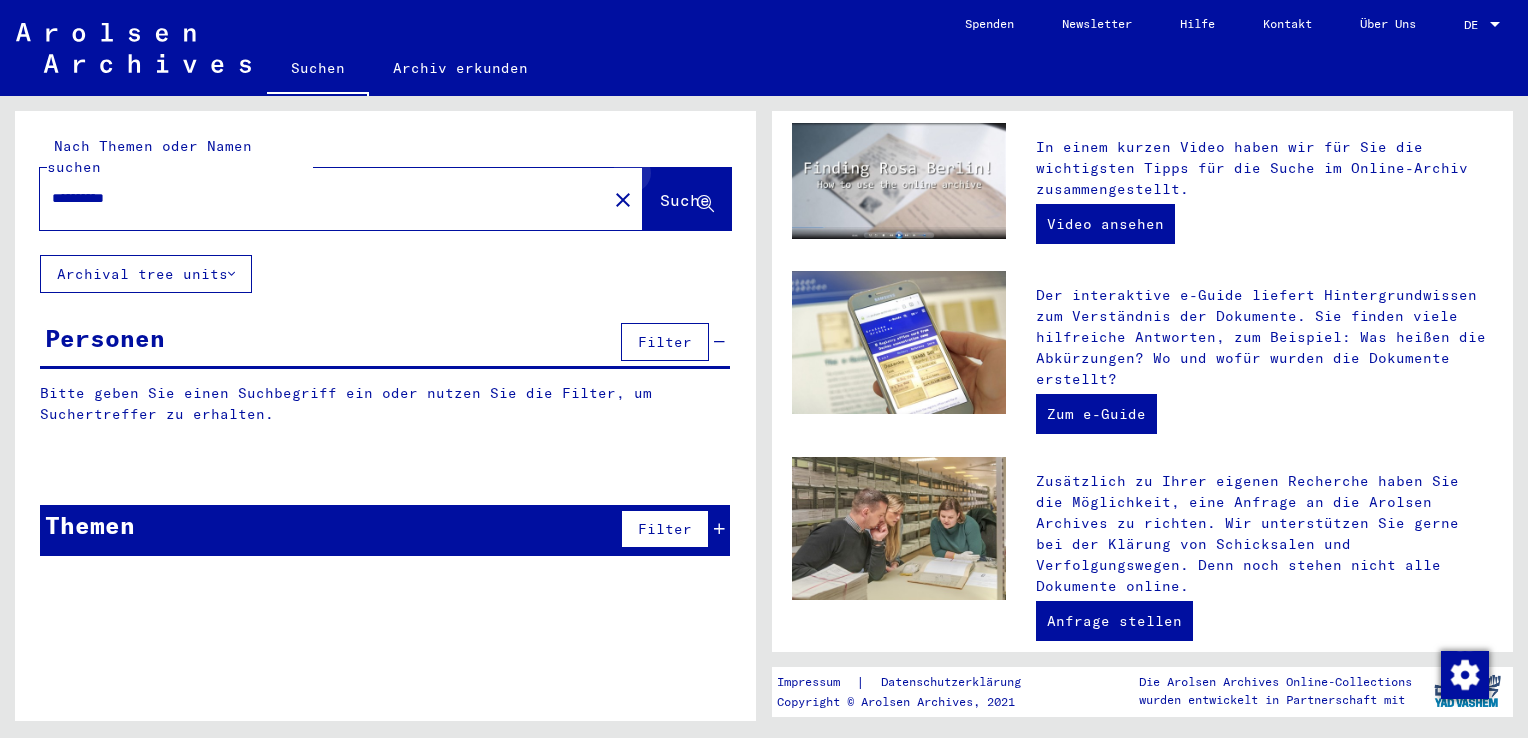 scroll, scrollTop: 0, scrollLeft: 0, axis: both 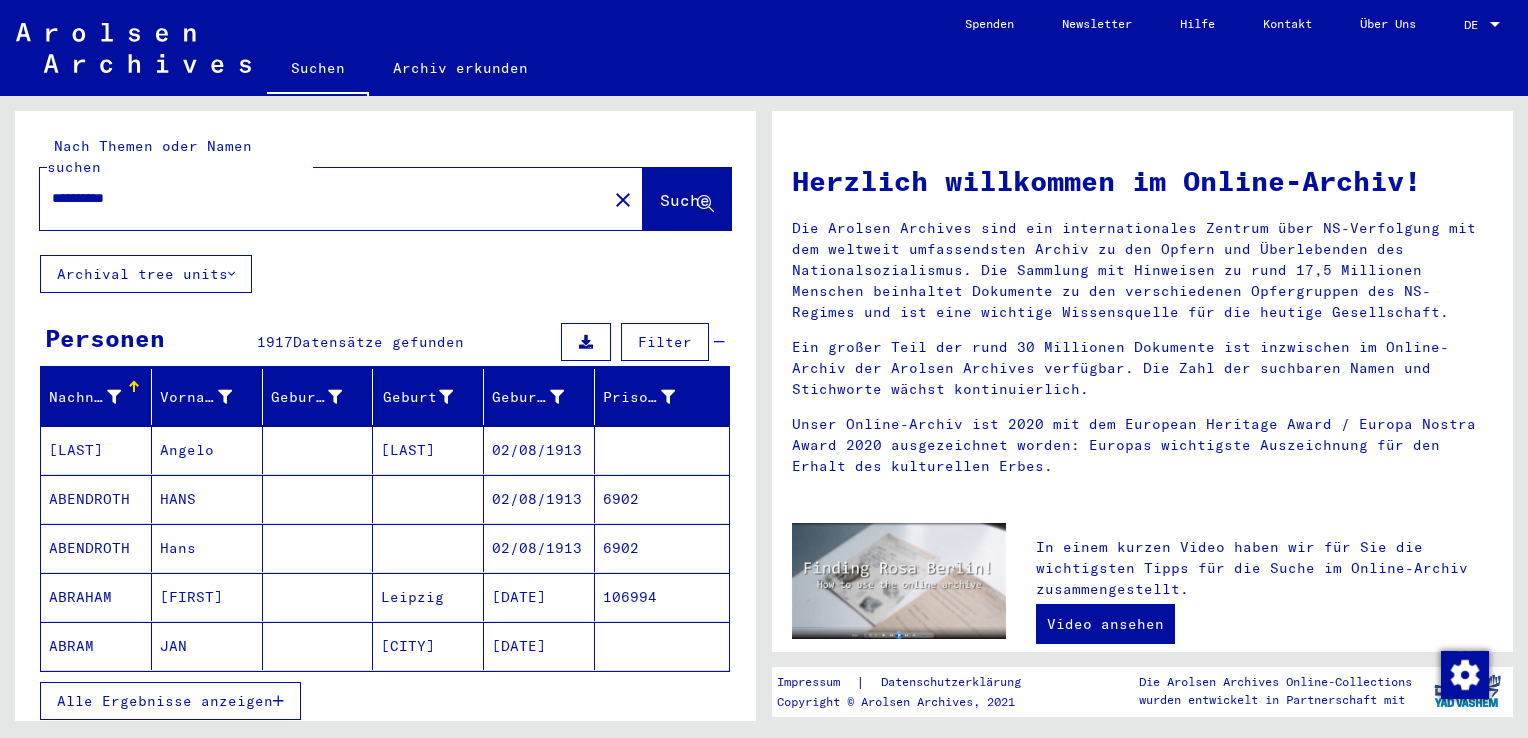 click on "Alle Ergebnisse anzeigen" at bounding box center [385, 701] 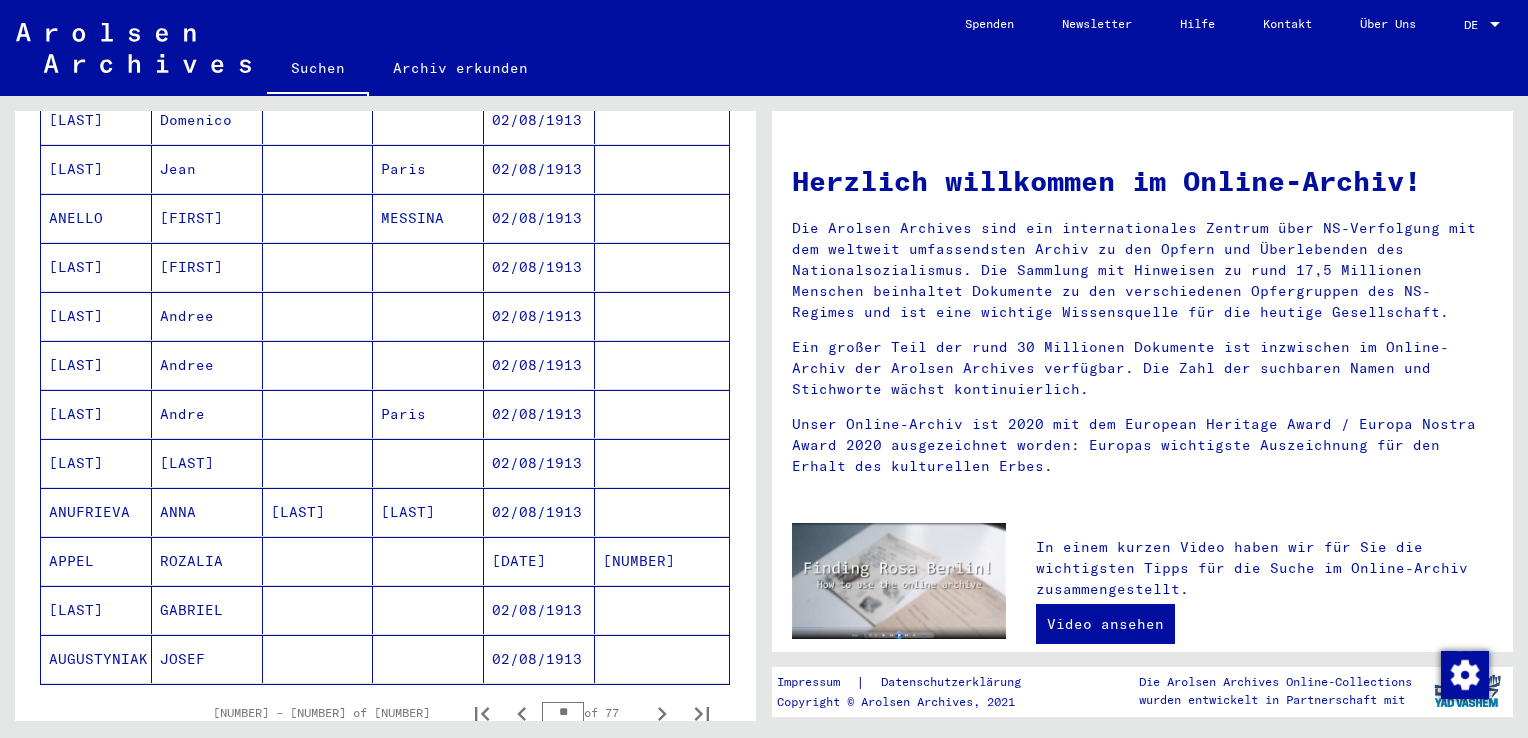 scroll, scrollTop: 1000, scrollLeft: 0, axis: vertical 